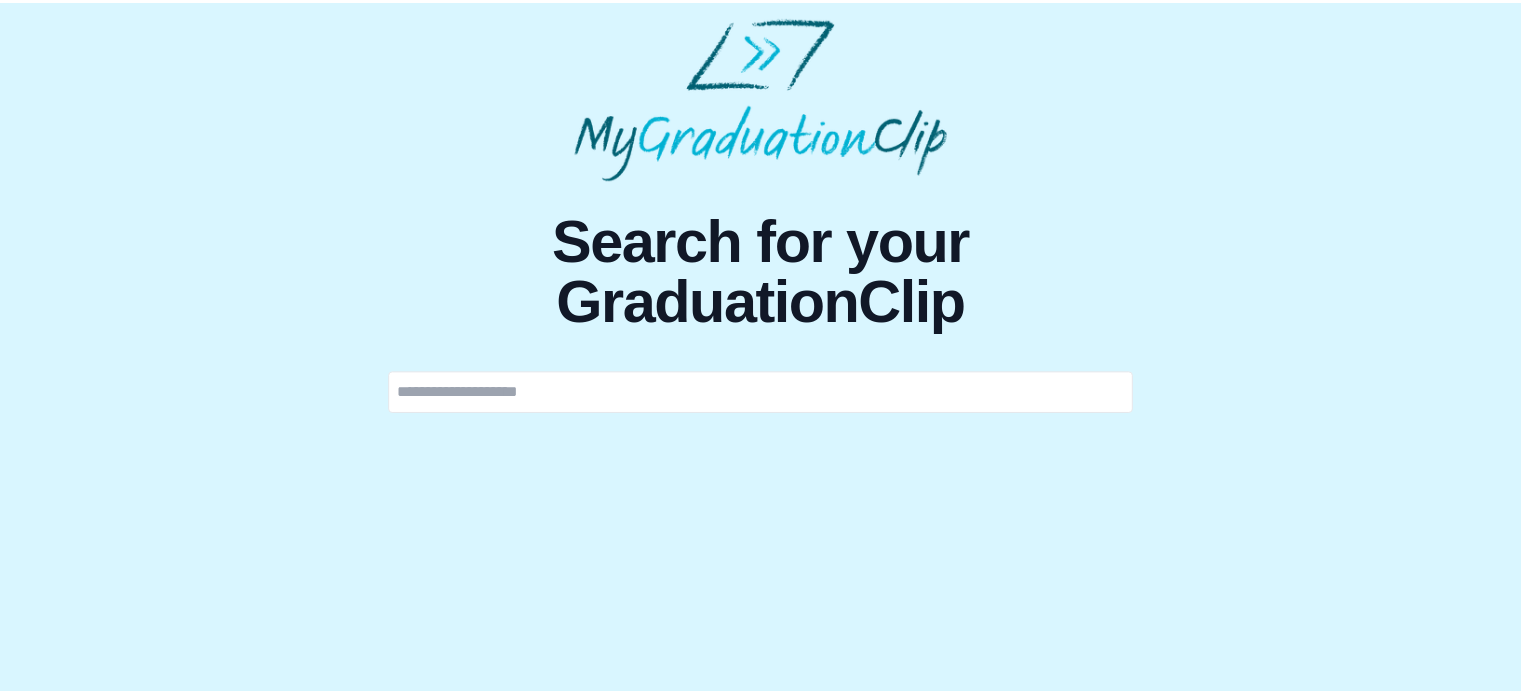 scroll, scrollTop: 0, scrollLeft: 0, axis: both 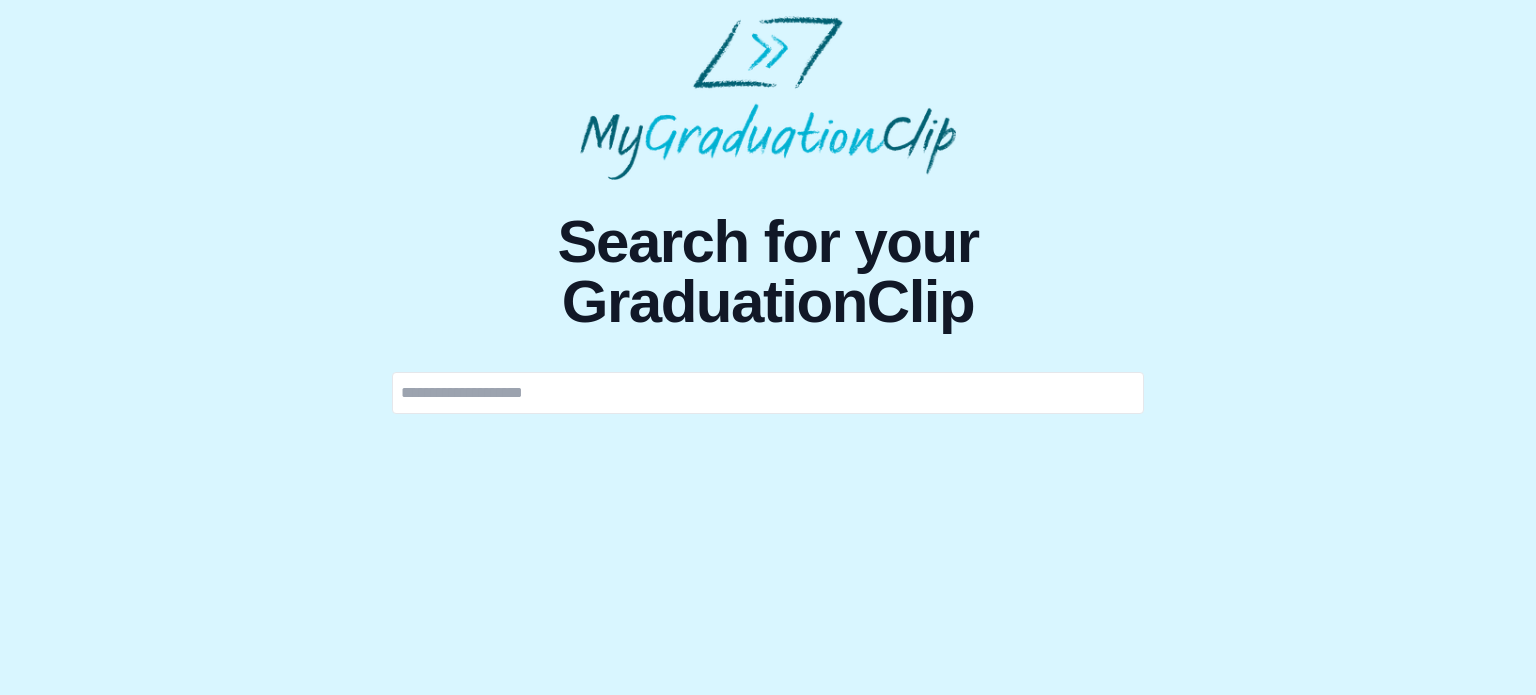click at bounding box center [768, 393] 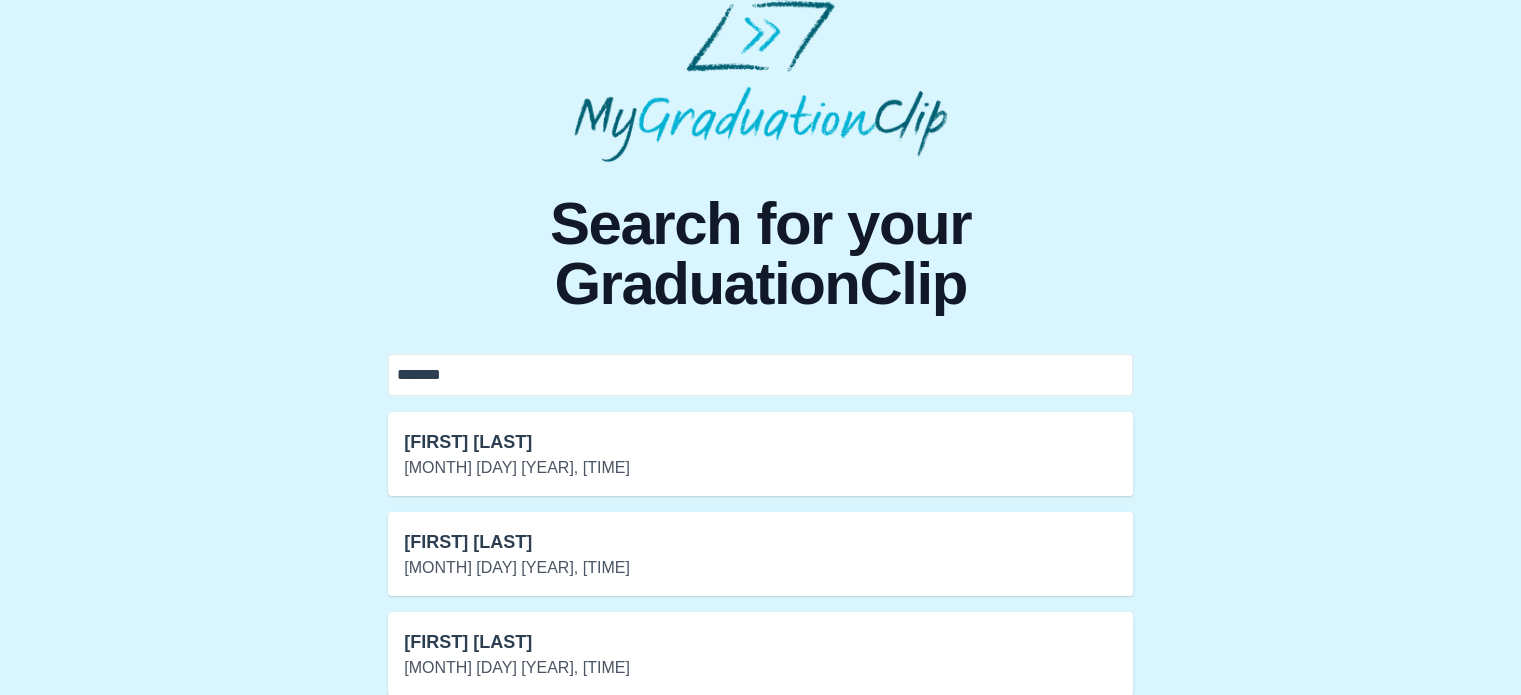 scroll, scrollTop: 232, scrollLeft: 0, axis: vertical 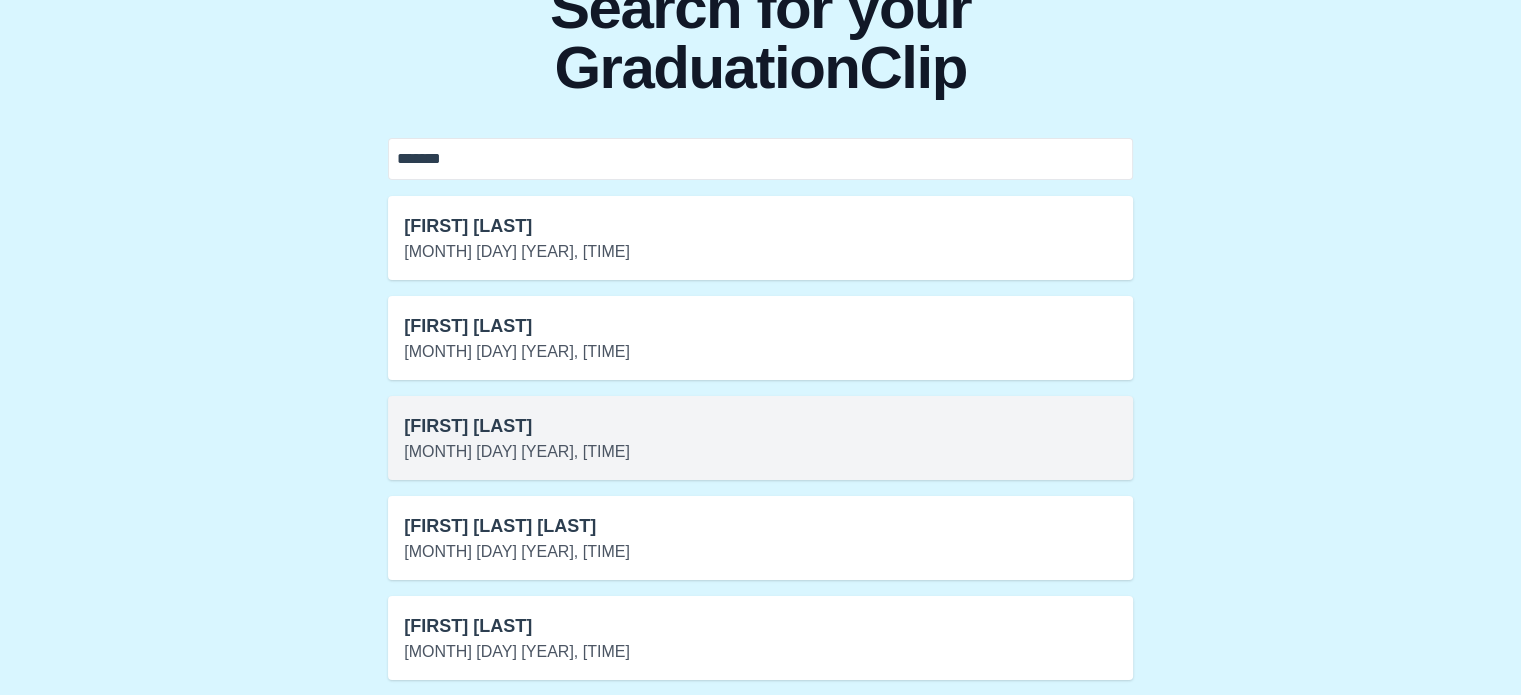 type on "*******" 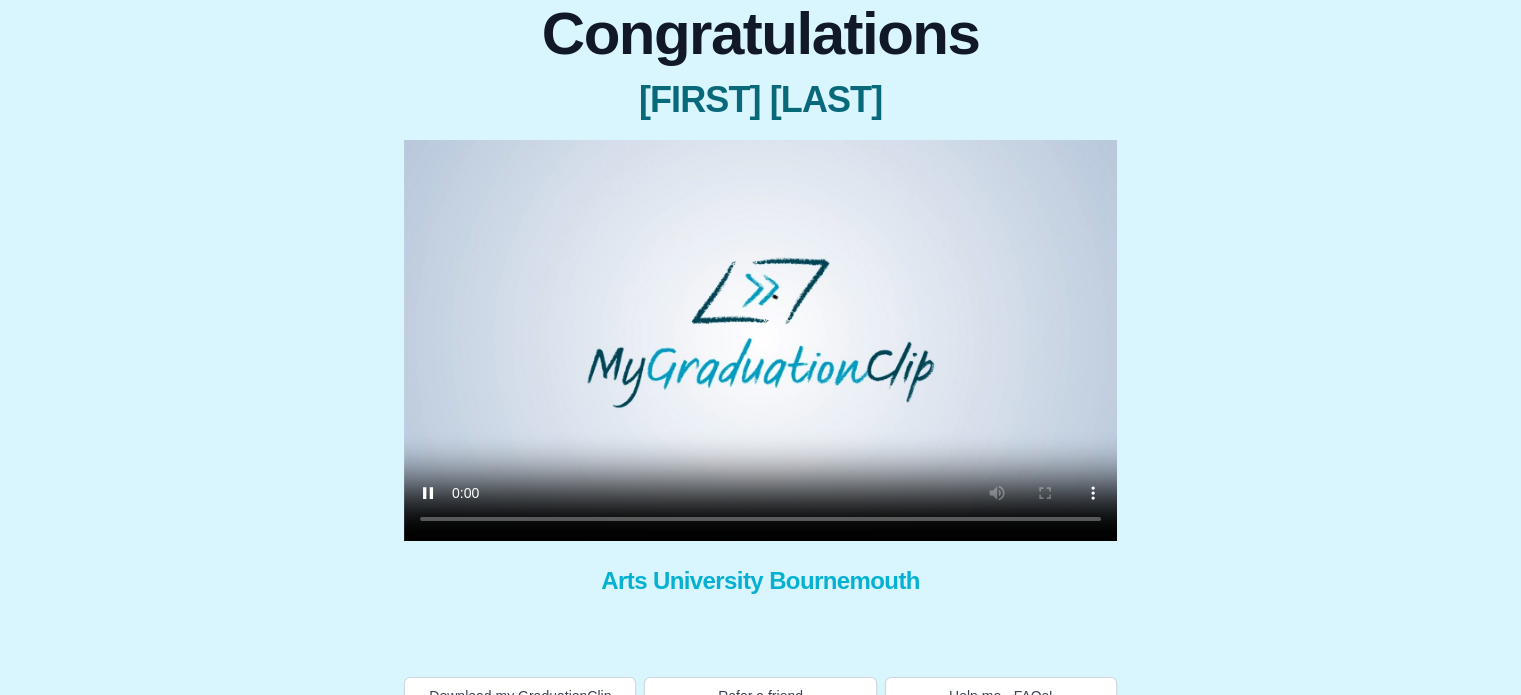 scroll, scrollTop: 191, scrollLeft: 0, axis: vertical 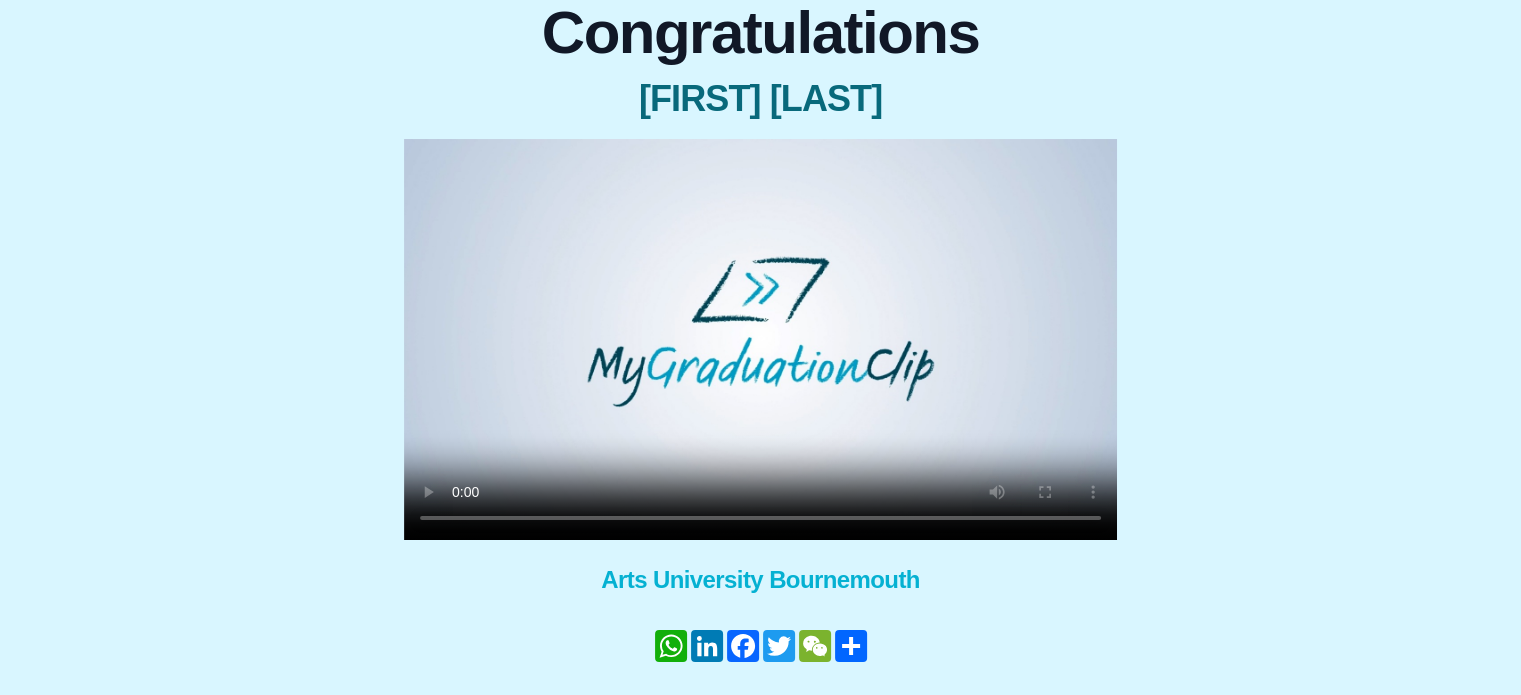 click at bounding box center [760, 339] 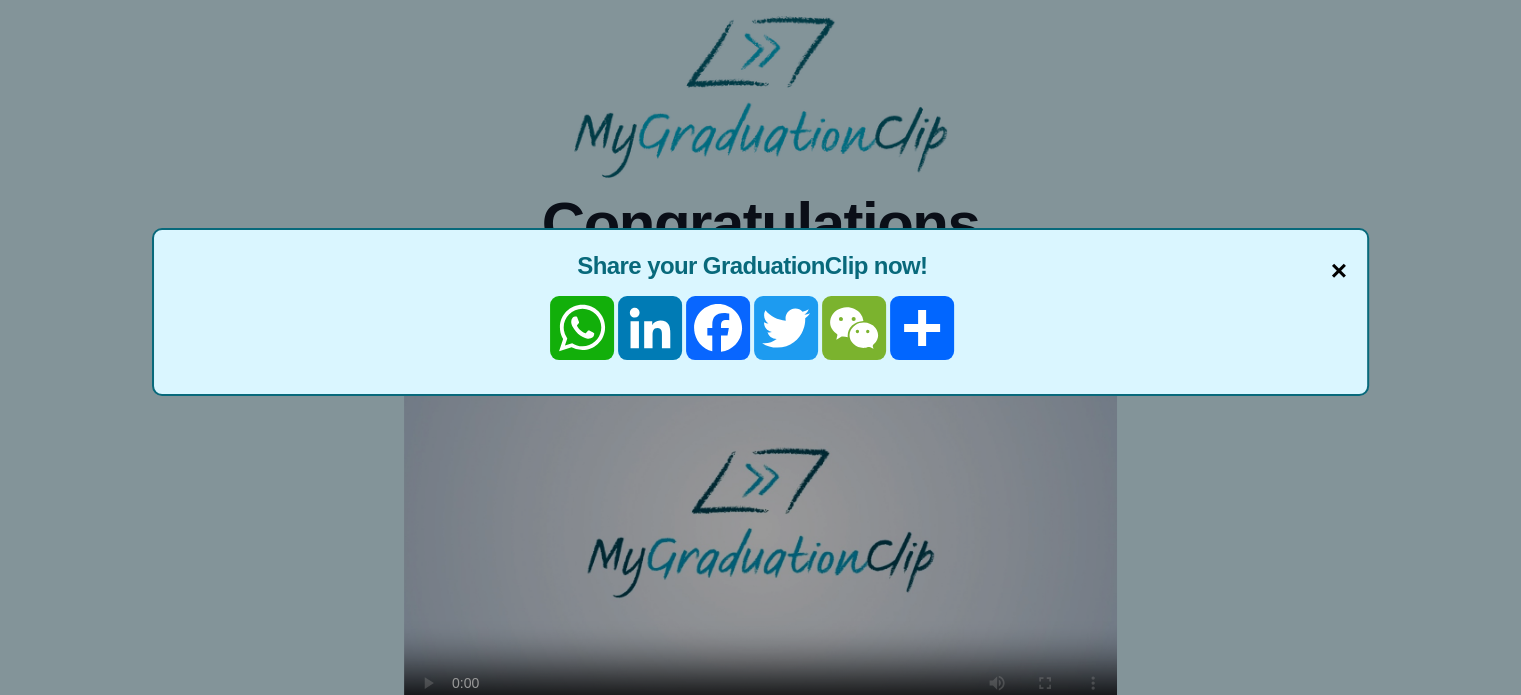 click on "×" at bounding box center (1339, 271) 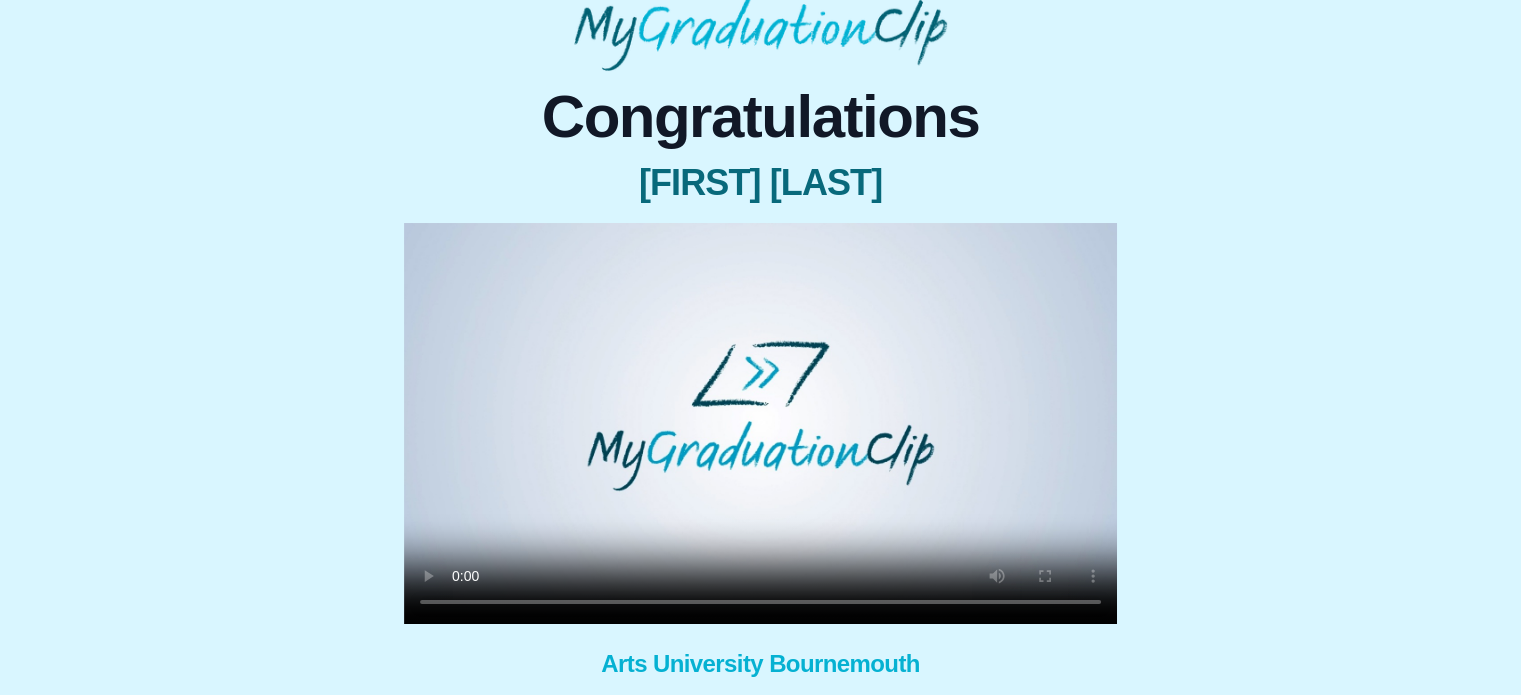 scroll, scrollTop: 104, scrollLeft: 0, axis: vertical 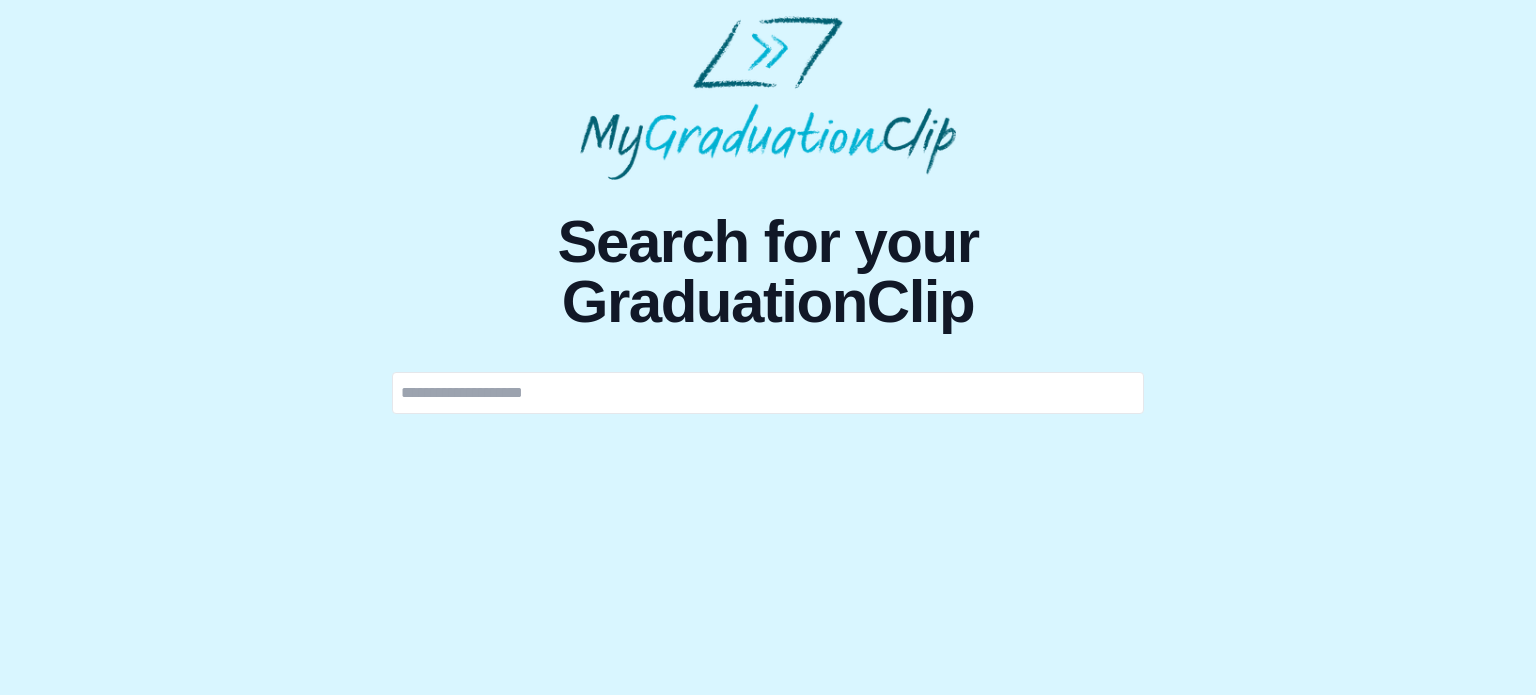 click at bounding box center [768, 393] 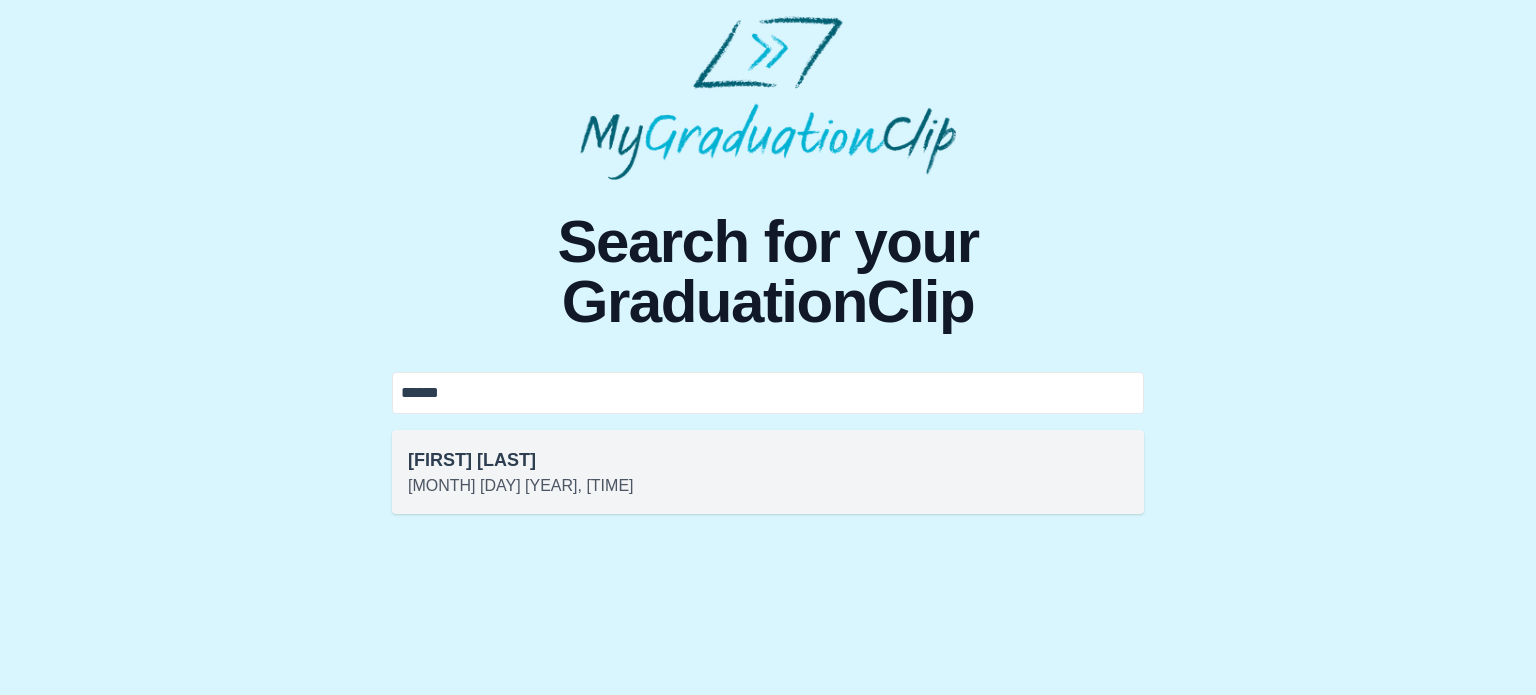 type on "******" 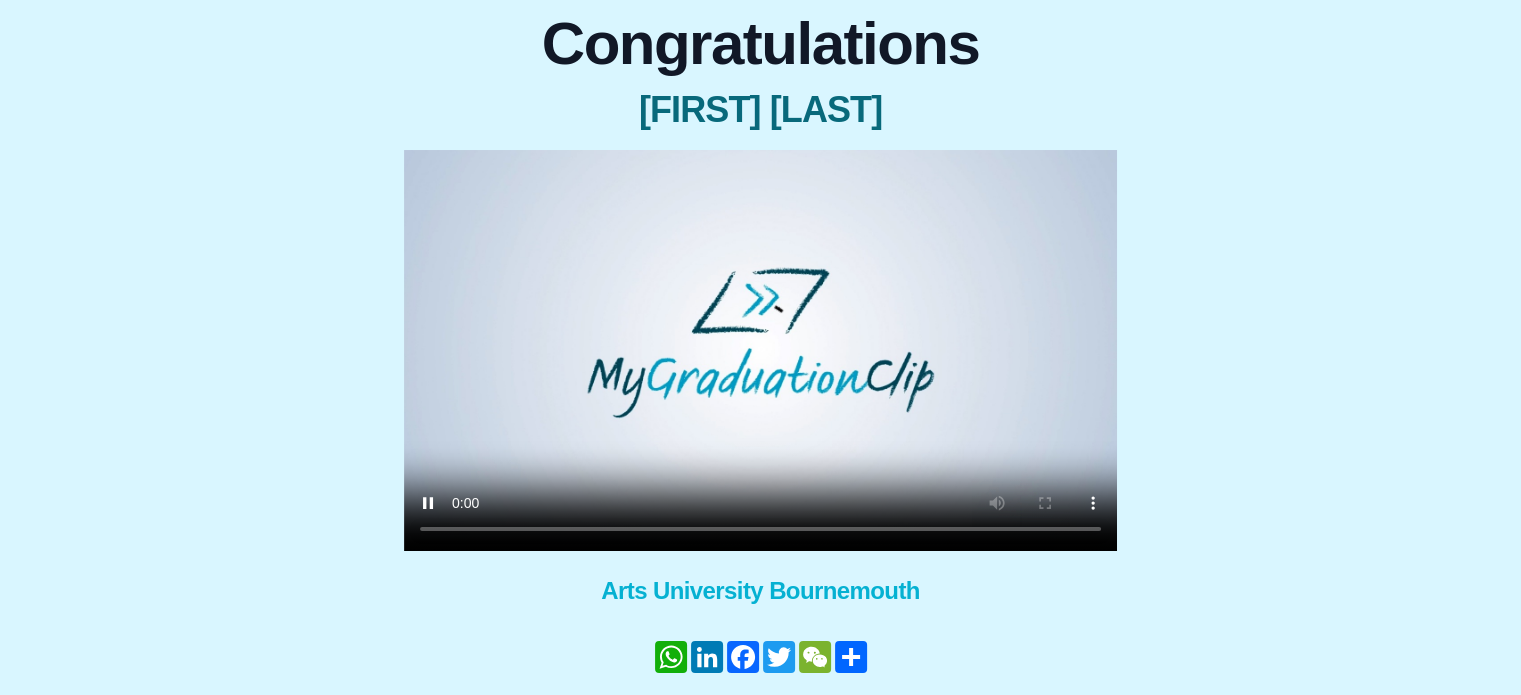 scroll, scrollTop: 192, scrollLeft: 0, axis: vertical 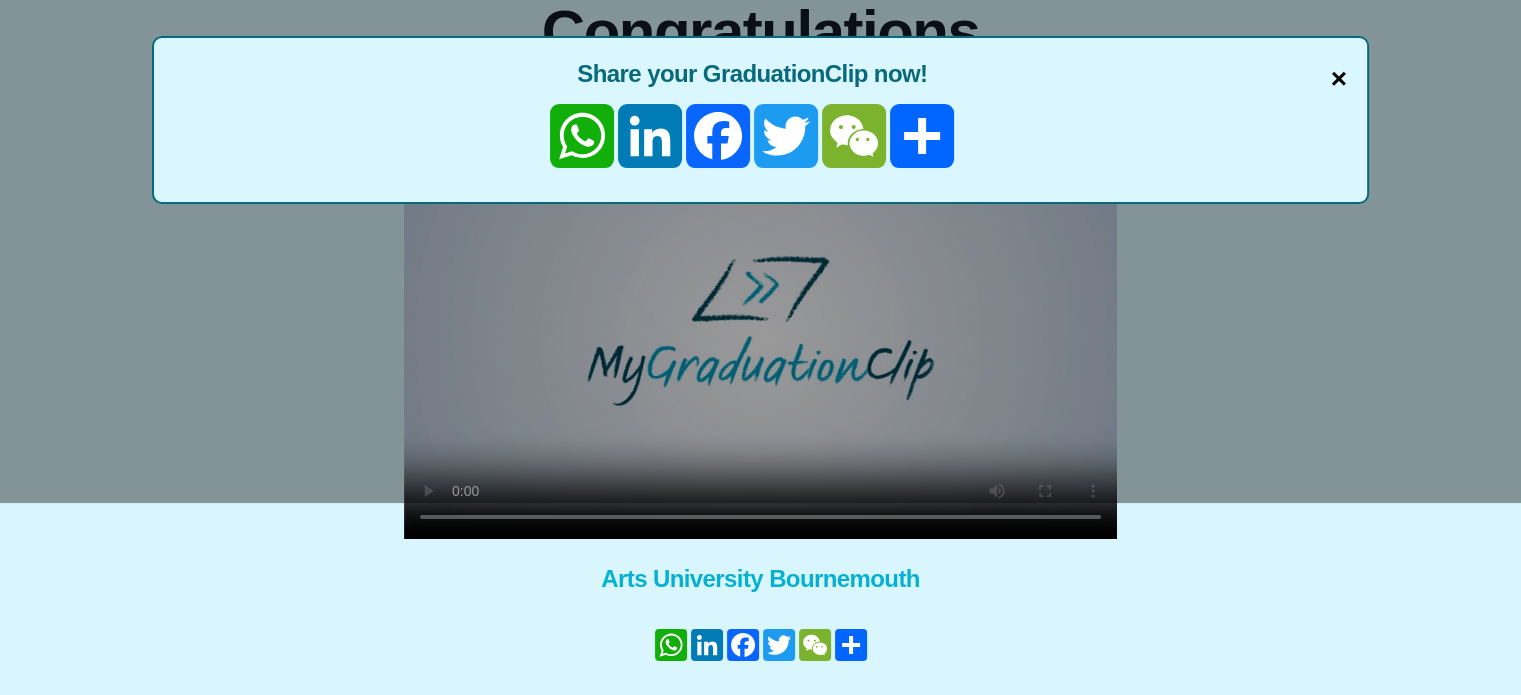 click on "×" at bounding box center (1339, 79) 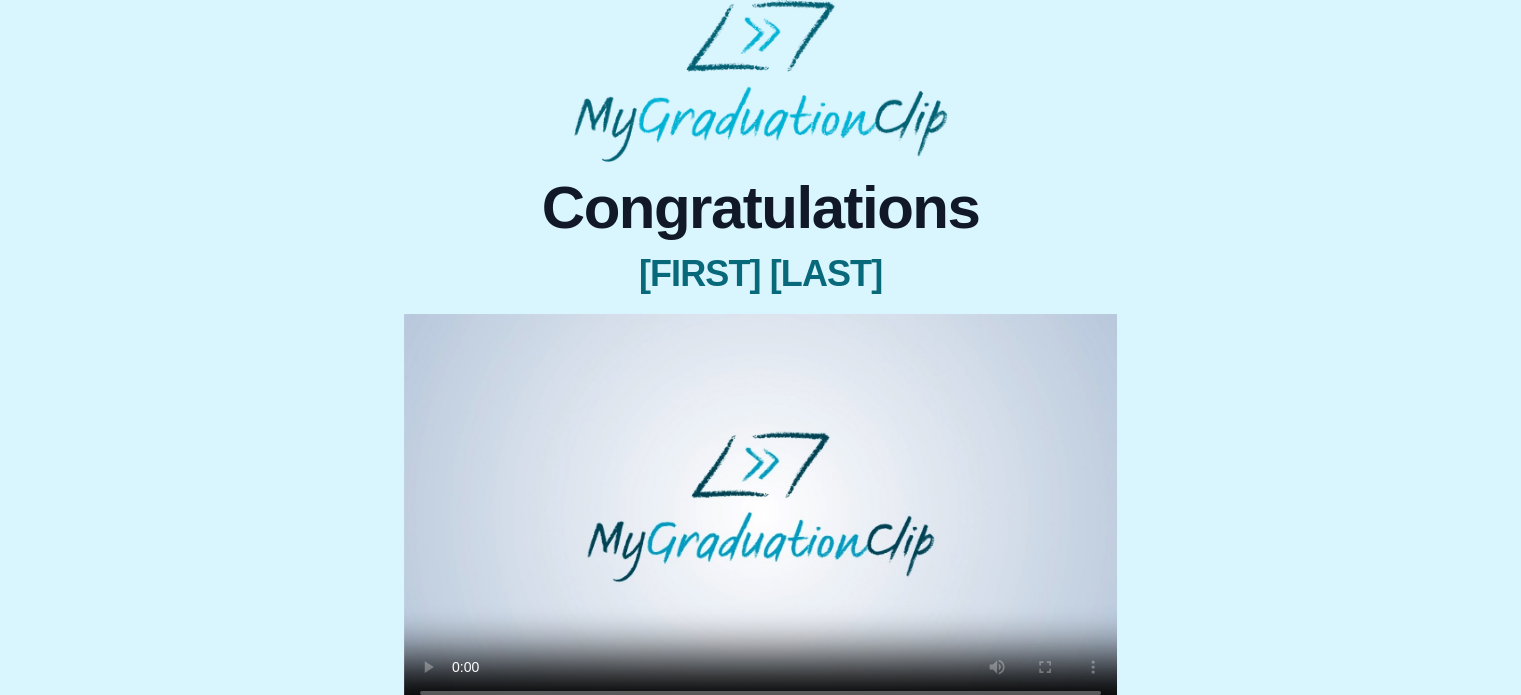 scroll, scrollTop: 0, scrollLeft: 0, axis: both 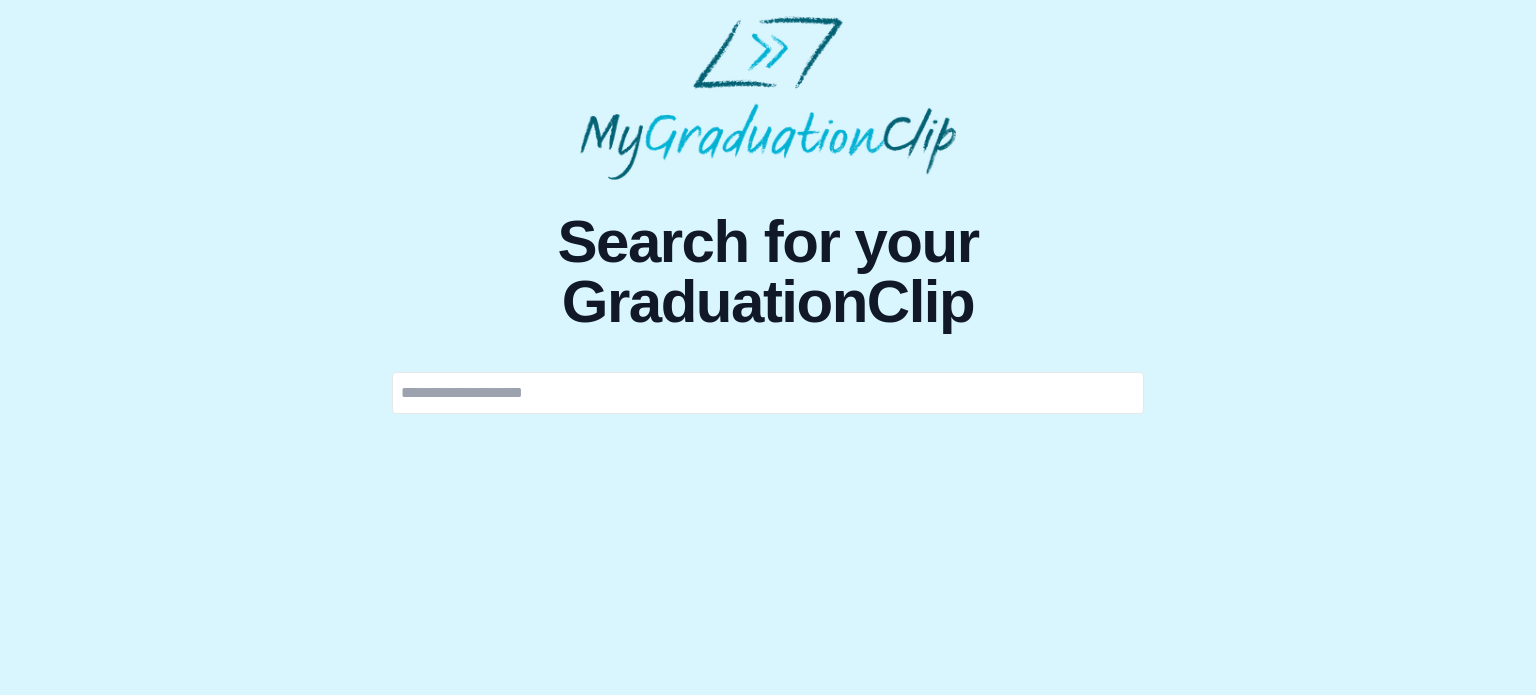 click at bounding box center (768, 393) 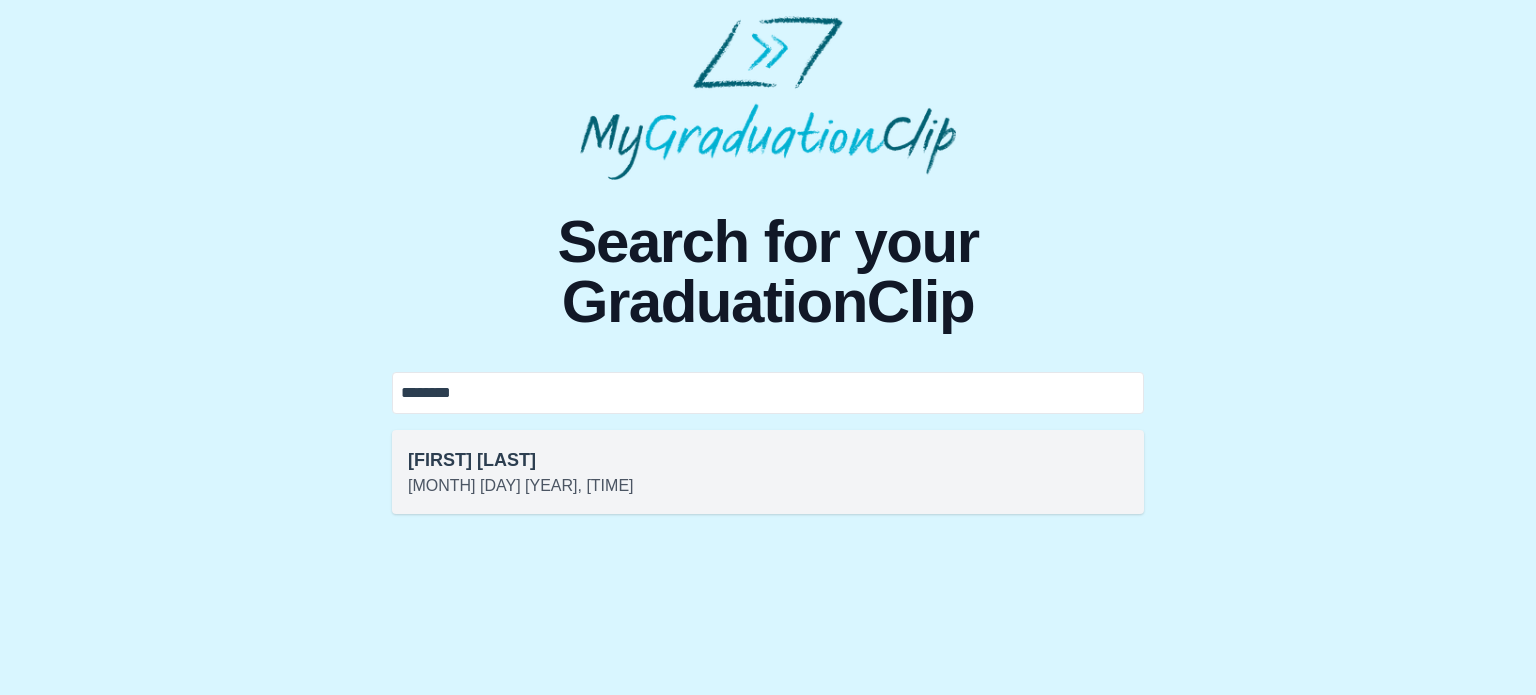 type on "********" 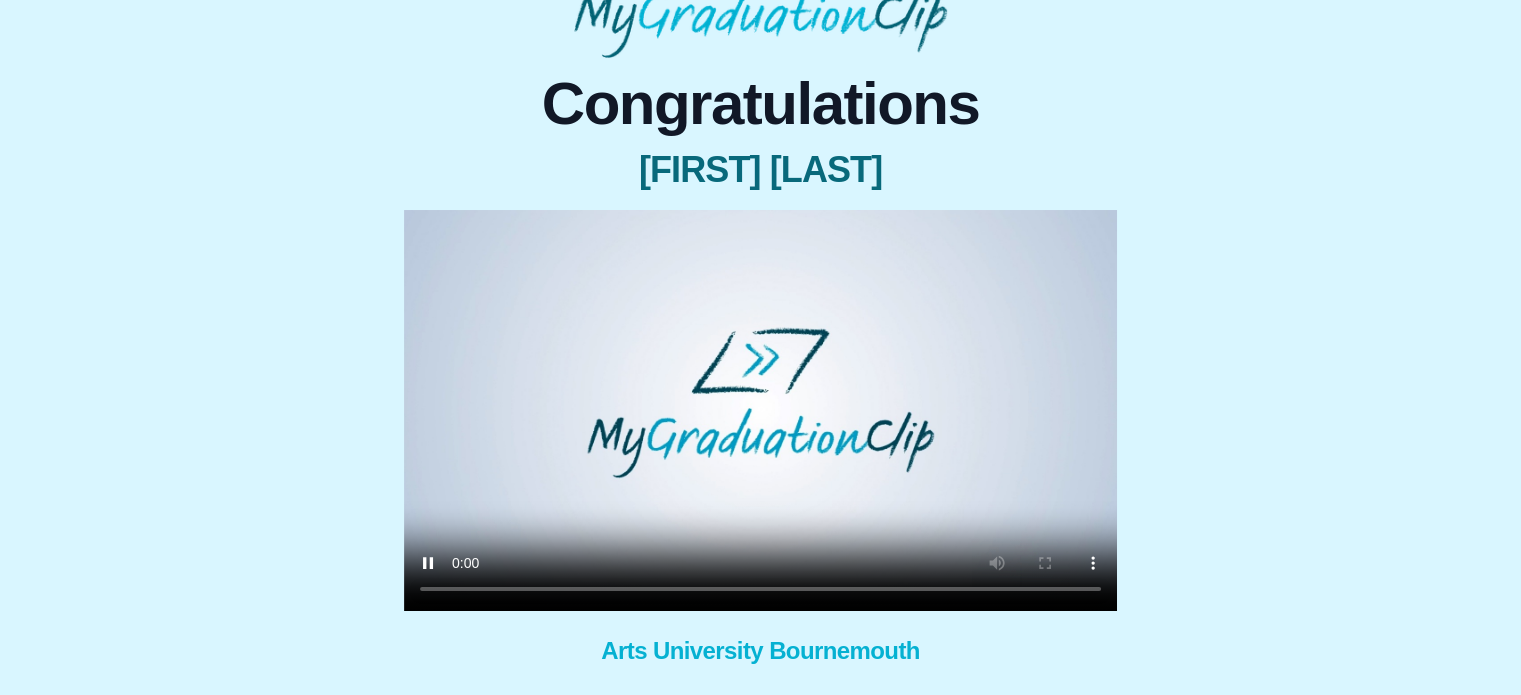scroll, scrollTop: 122, scrollLeft: 0, axis: vertical 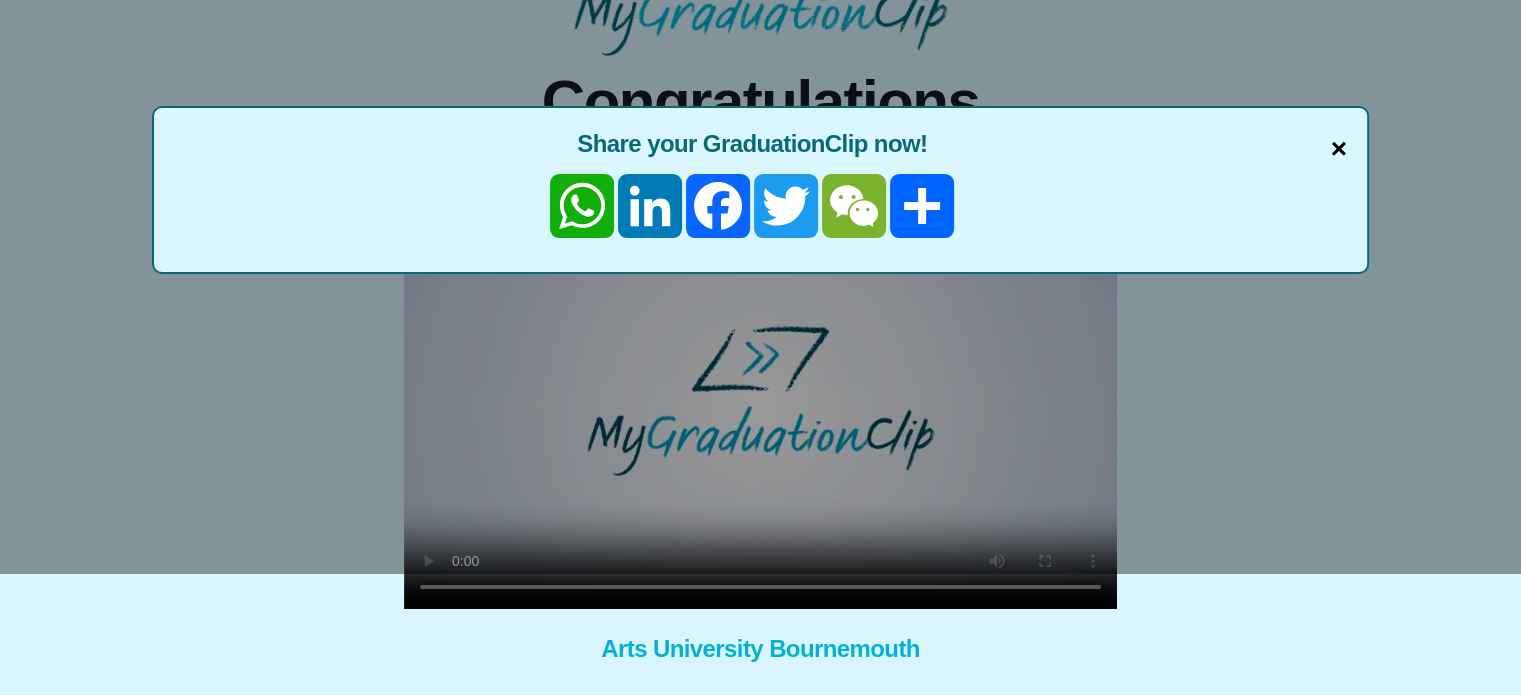 click on "×" at bounding box center [1339, 149] 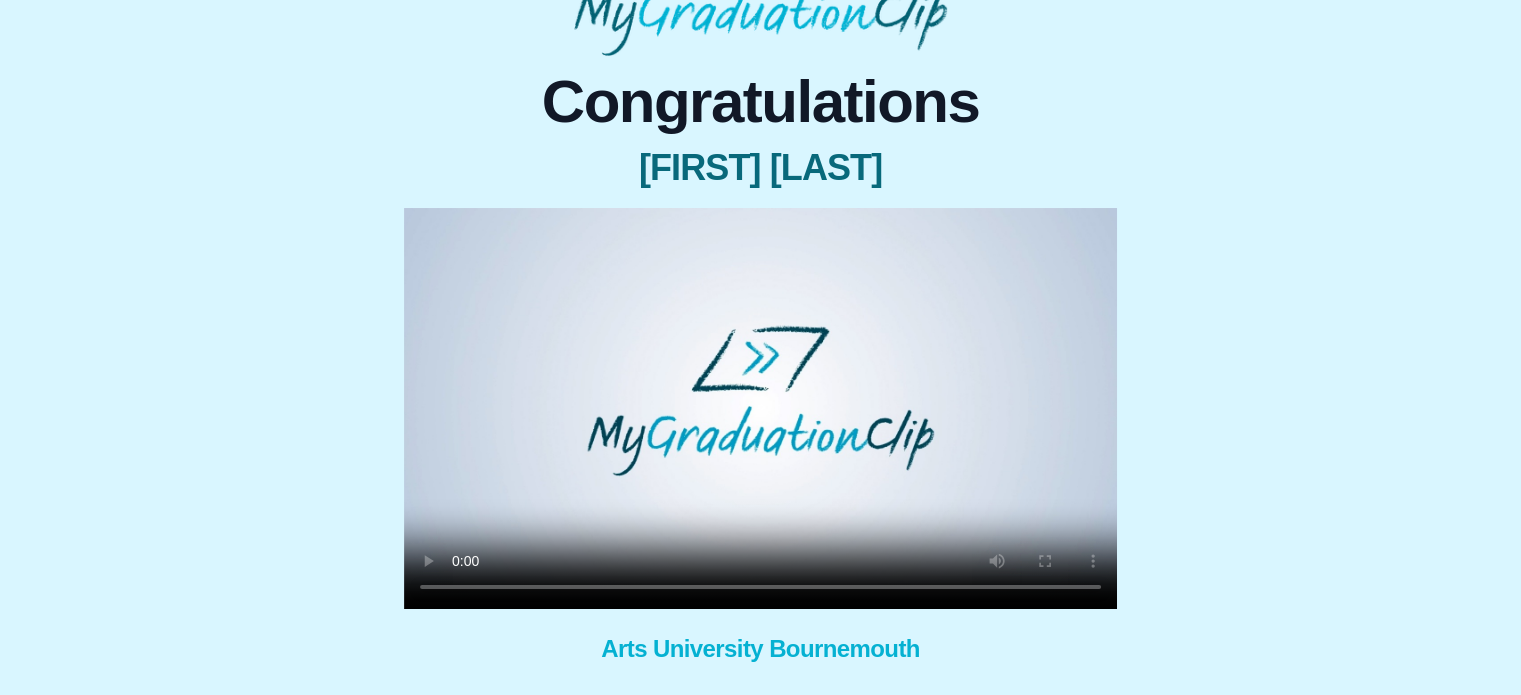 scroll, scrollTop: 0, scrollLeft: 0, axis: both 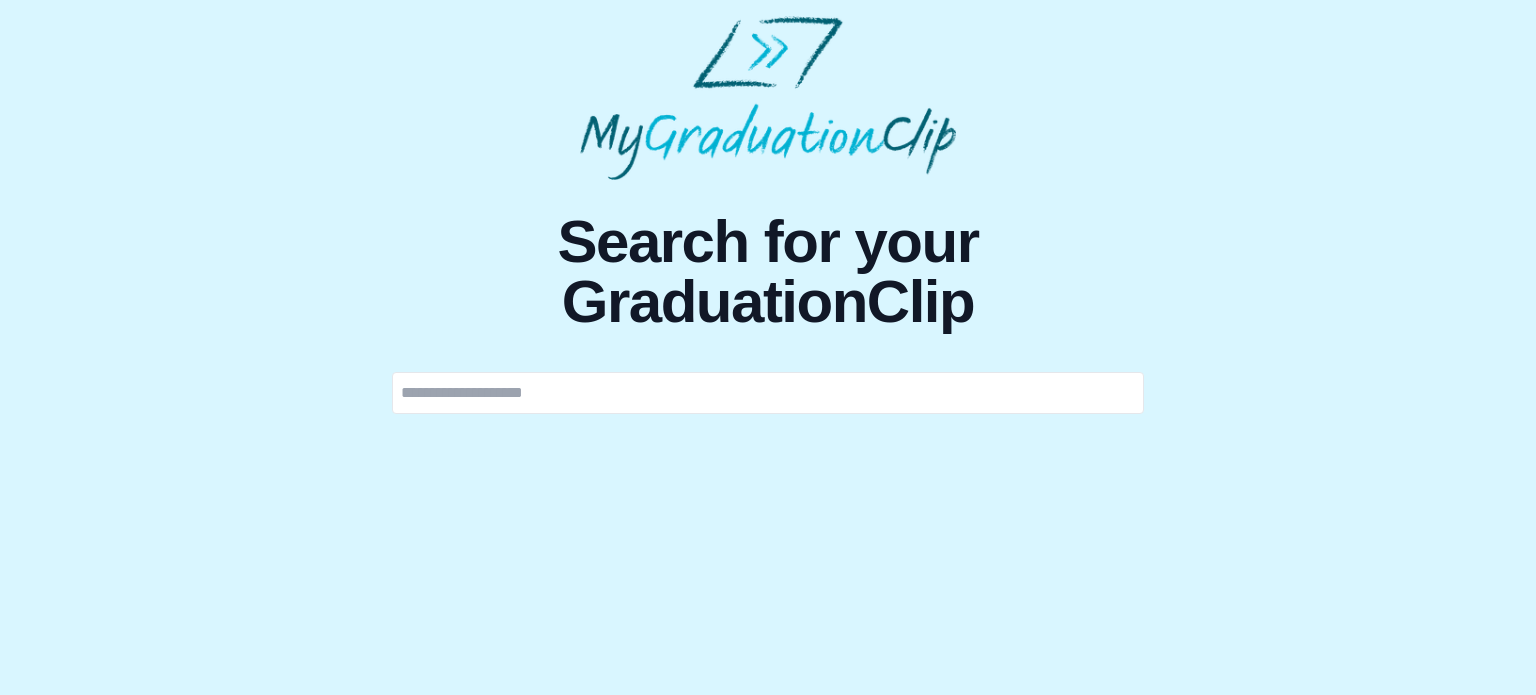 click at bounding box center [768, 393] 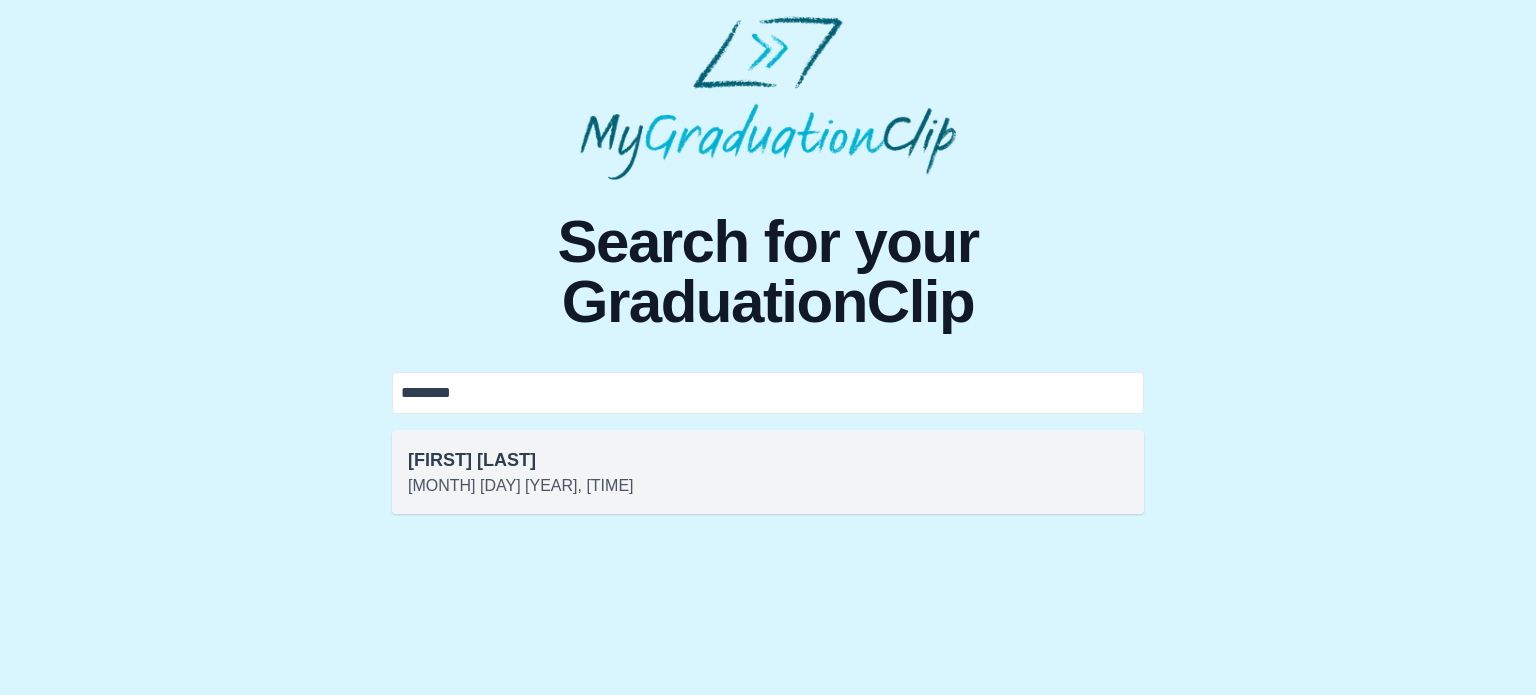type on "********" 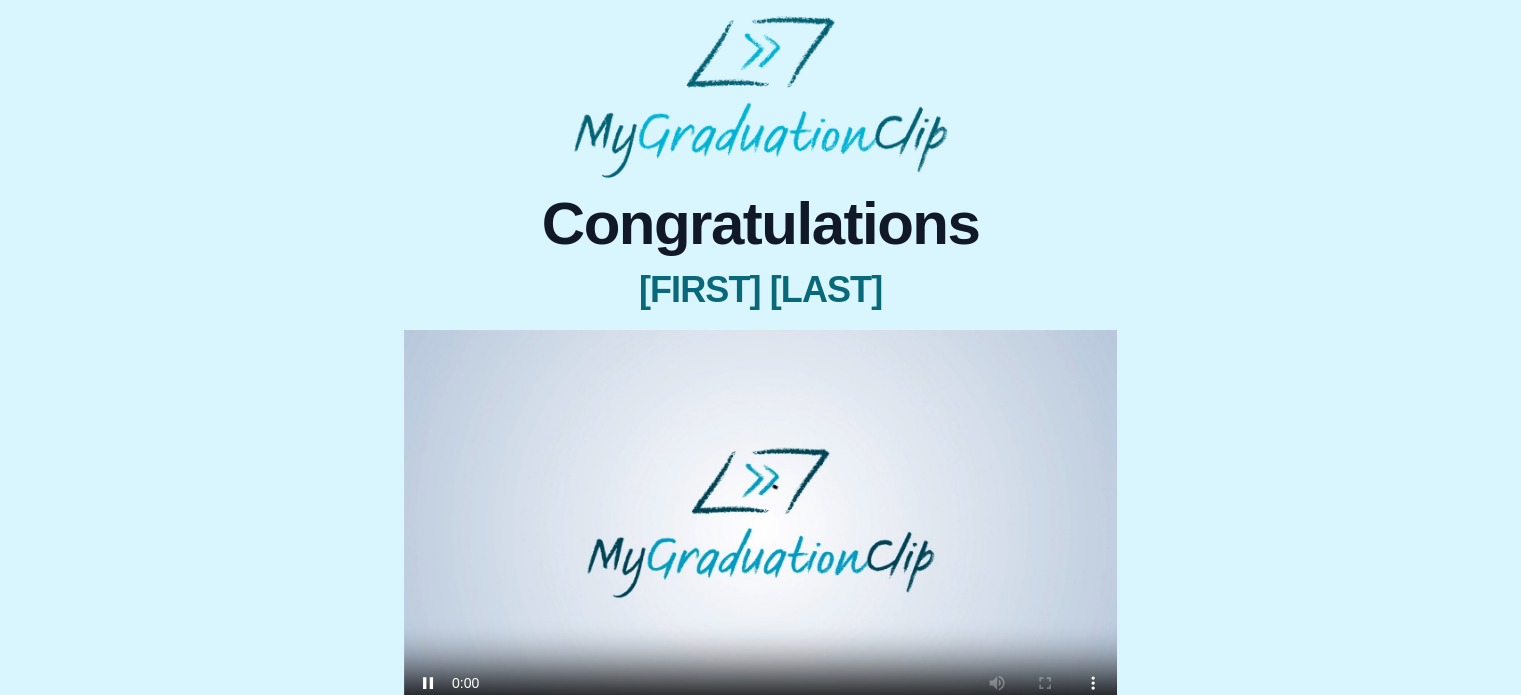 scroll, scrollTop: 216, scrollLeft: 0, axis: vertical 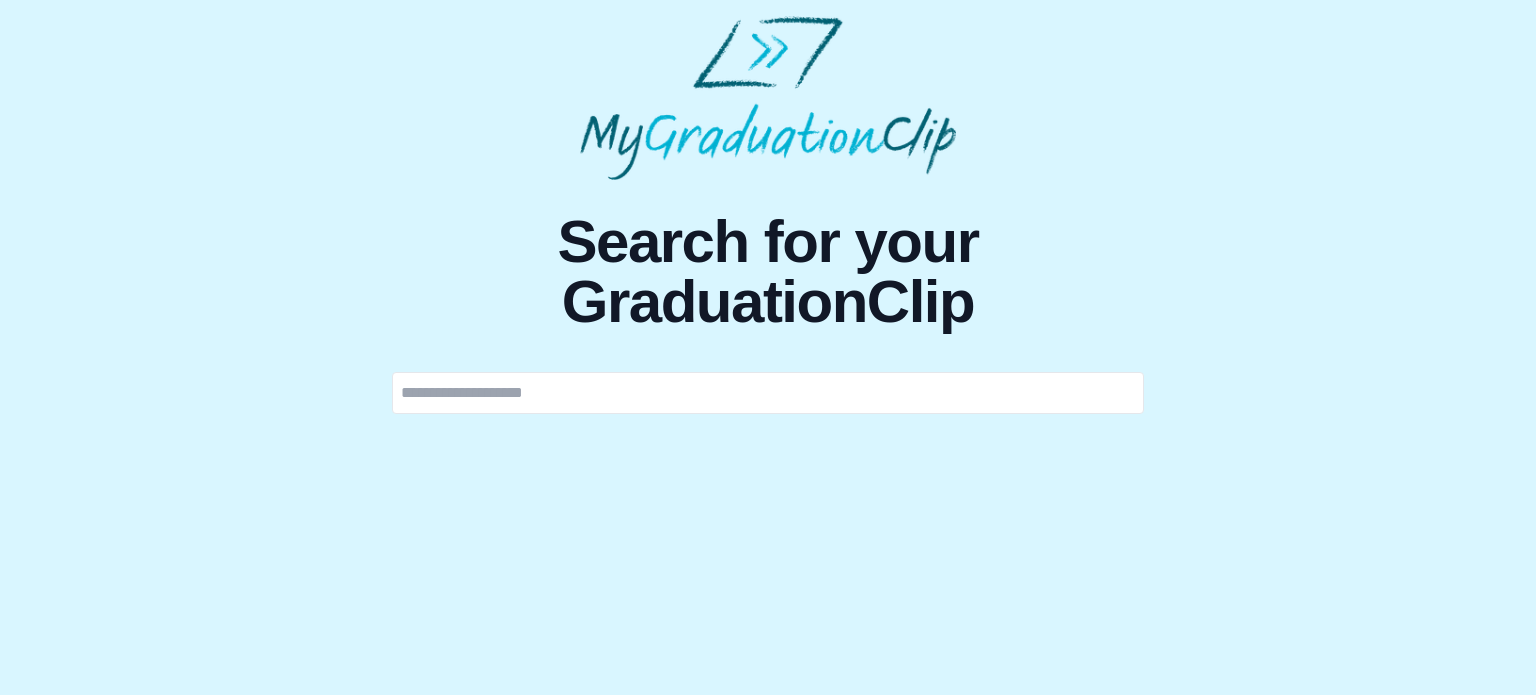 click at bounding box center [768, 393] 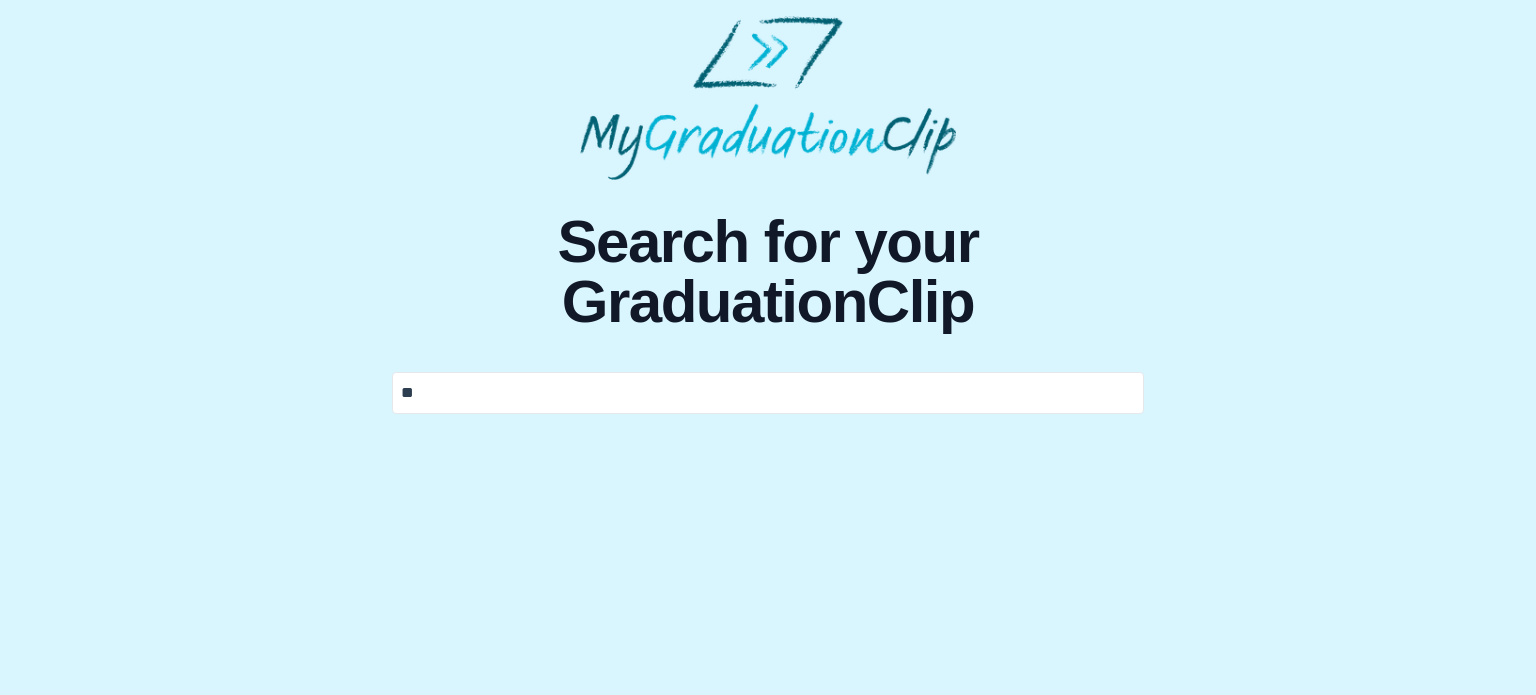 type on "*" 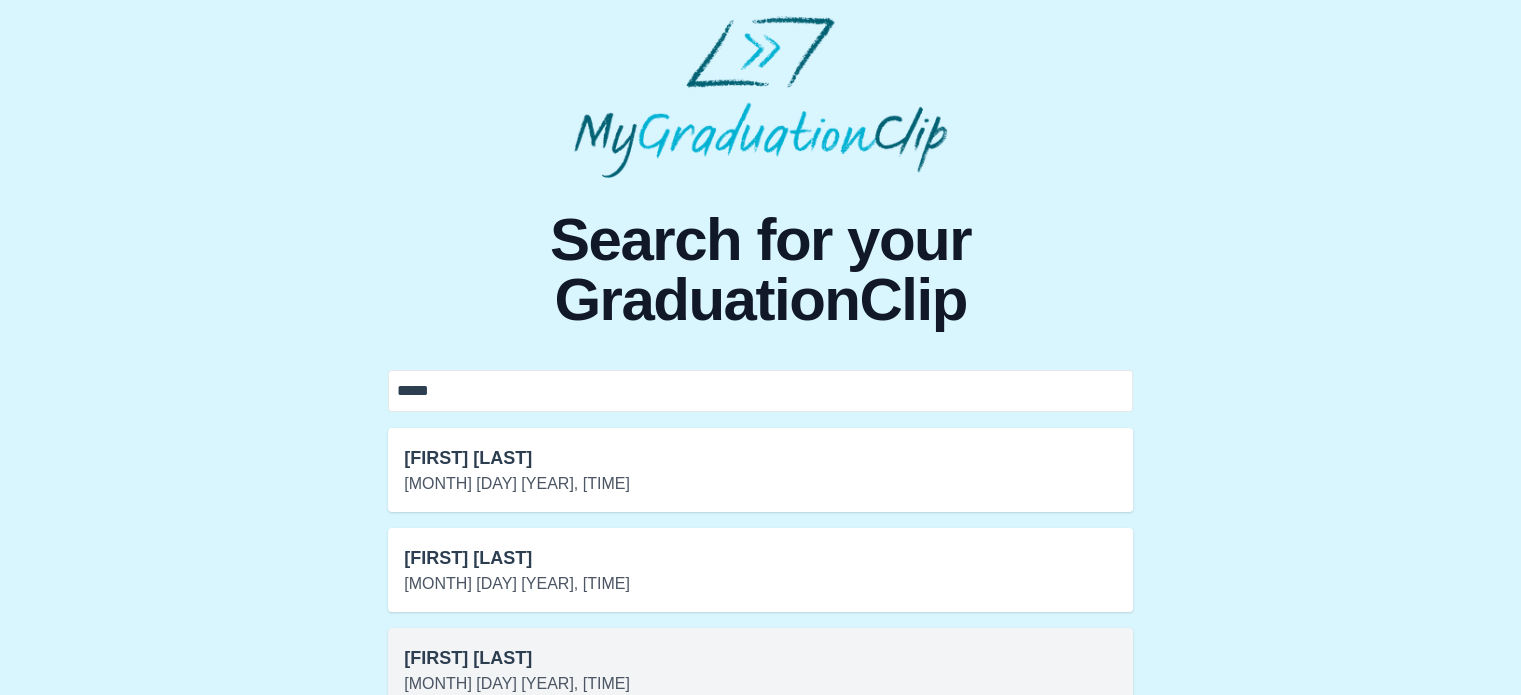 type on "*****" 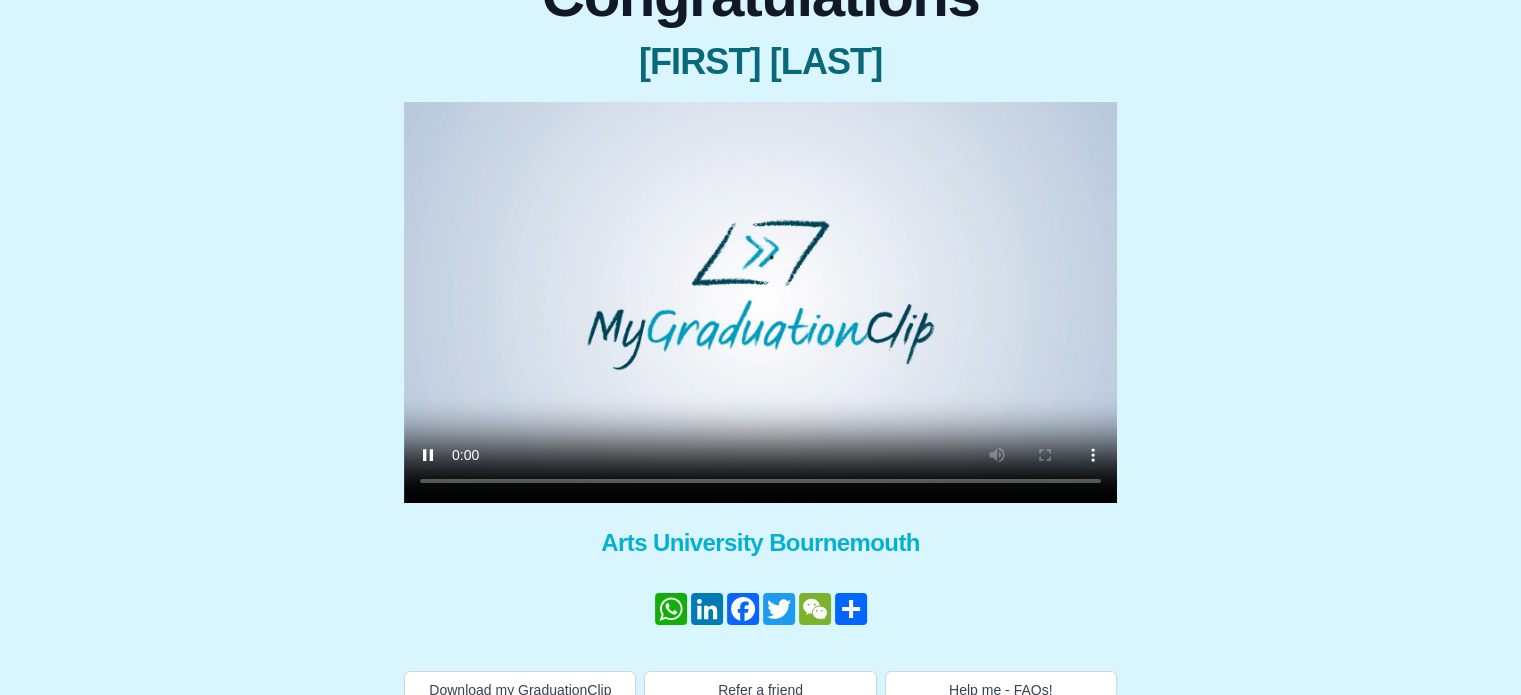 scroll, scrollTop: 256, scrollLeft: 0, axis: vertical 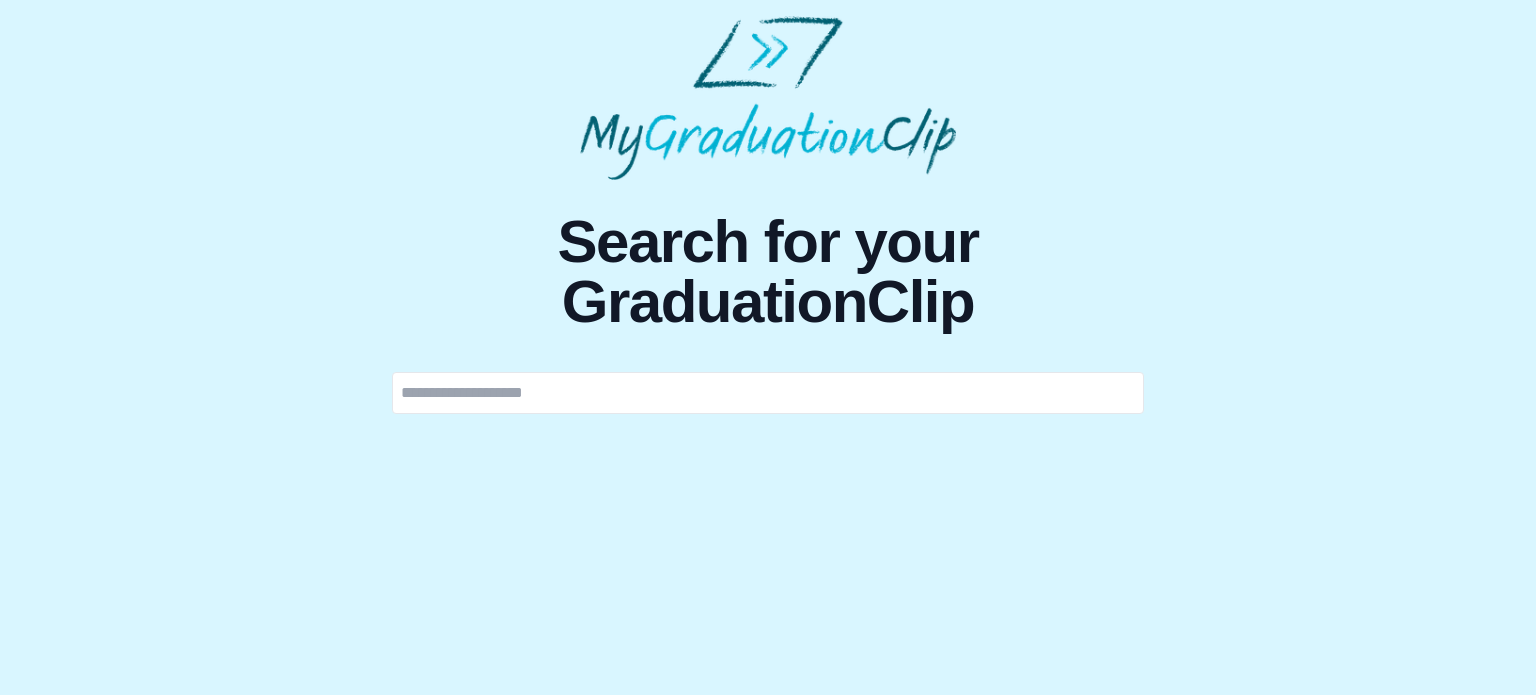 click at bounding box center (768, 393) 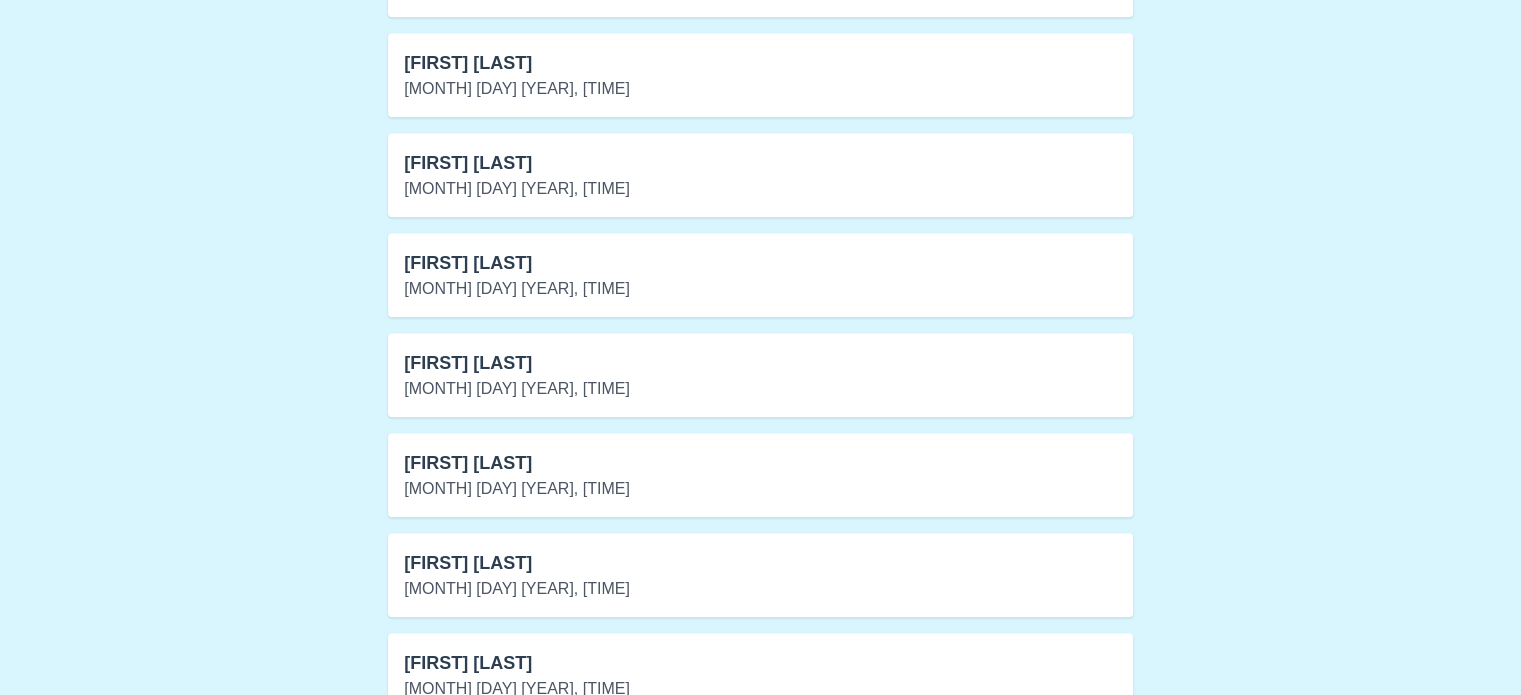 scroll, scrollTop: 1212, scrollLeft: 0, axis: vertical 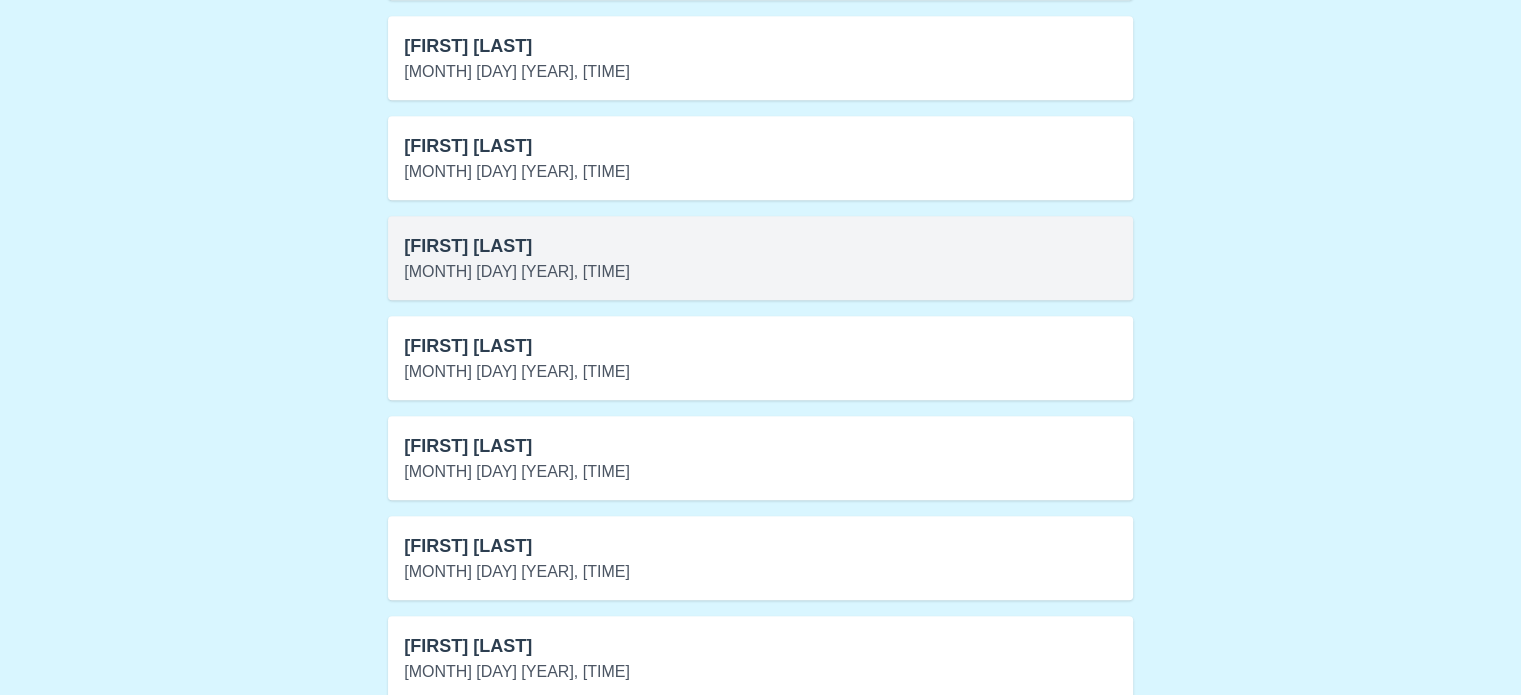 type on "*******" 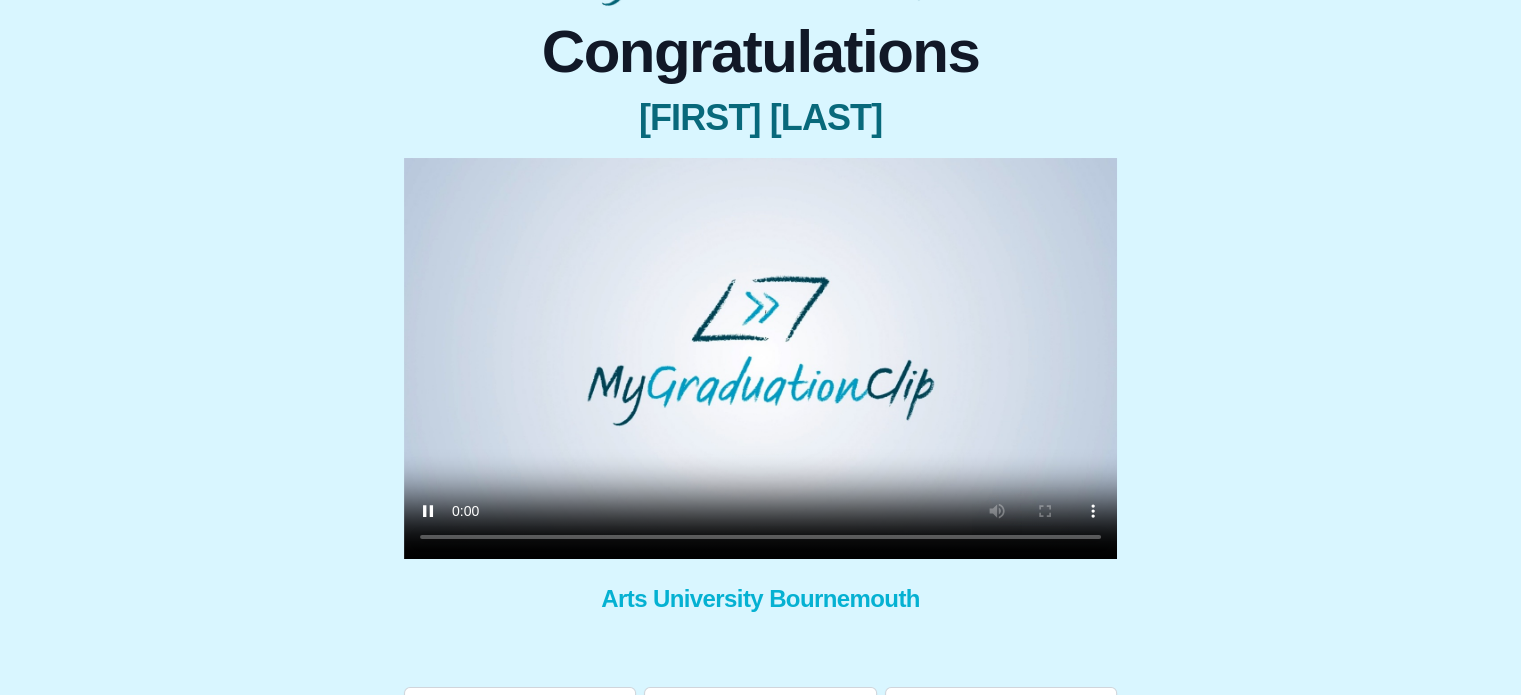 scroll, scrollTop: 208, scrollLeft: 0, axis: vertical 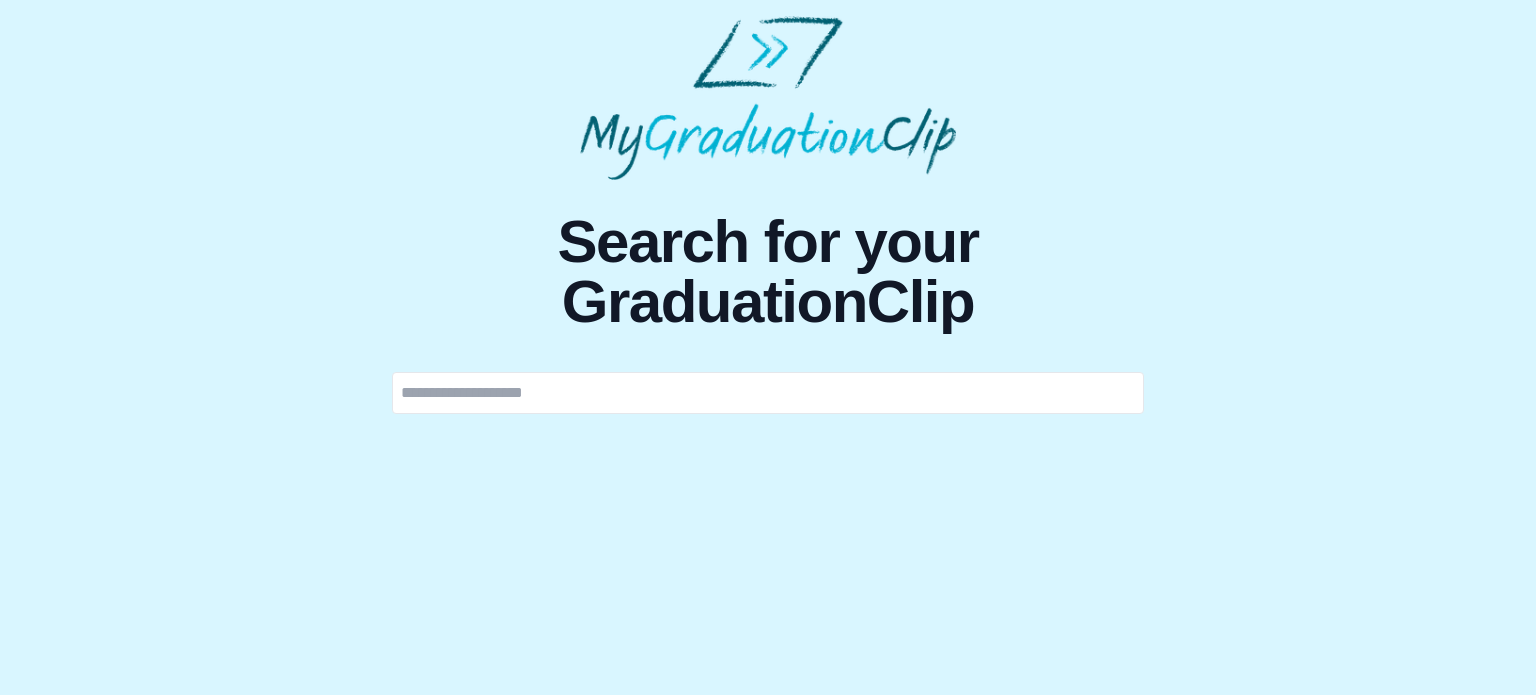 click at bounding box center [768, 393] 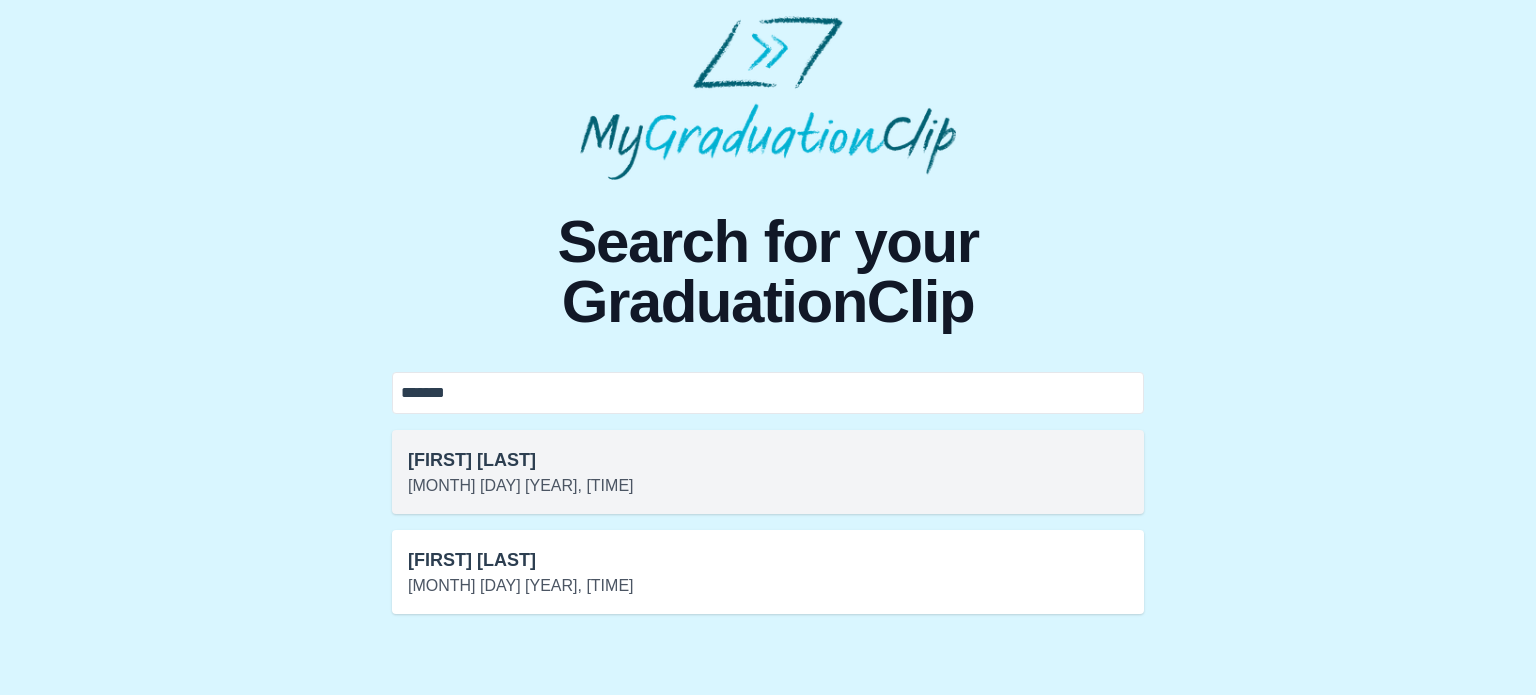 type on "*******" 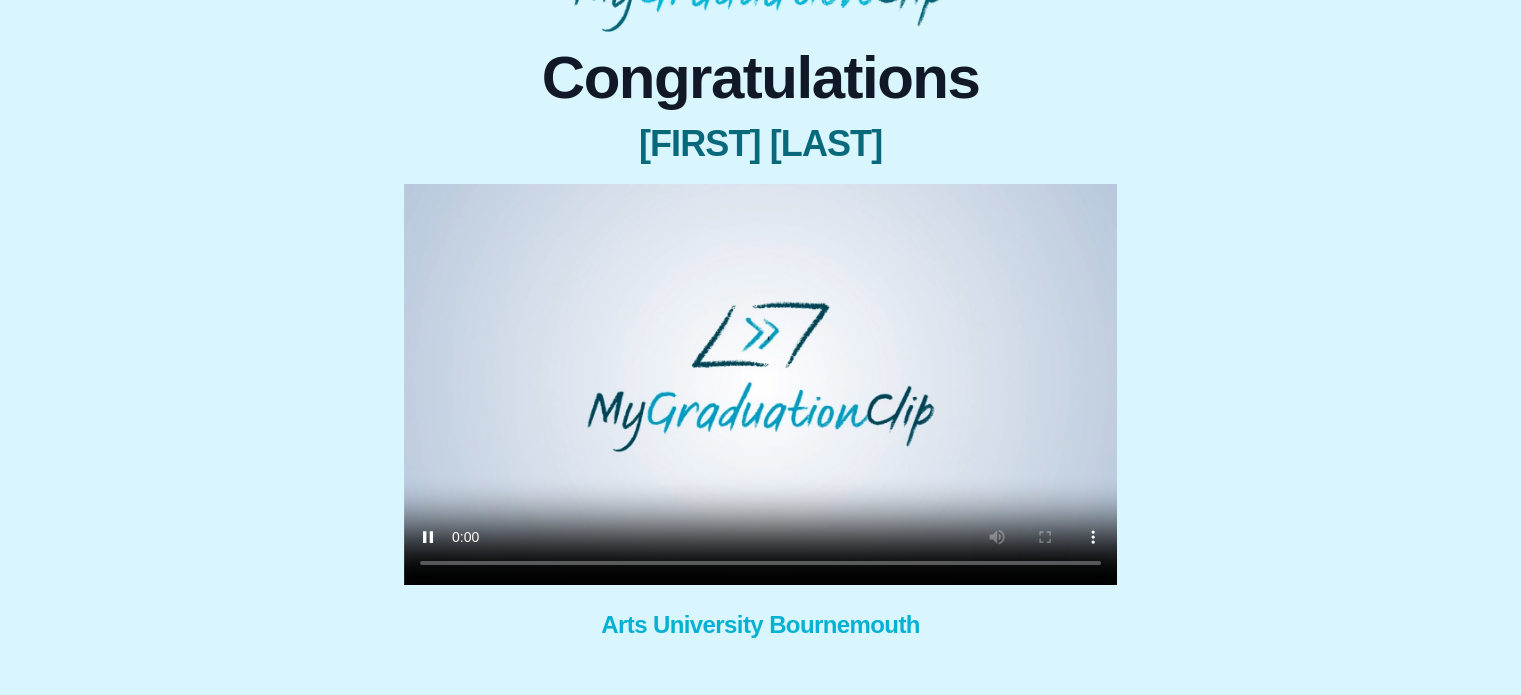 scroll, scrollTop: 151, scrollLeft: 0, axis: vertical 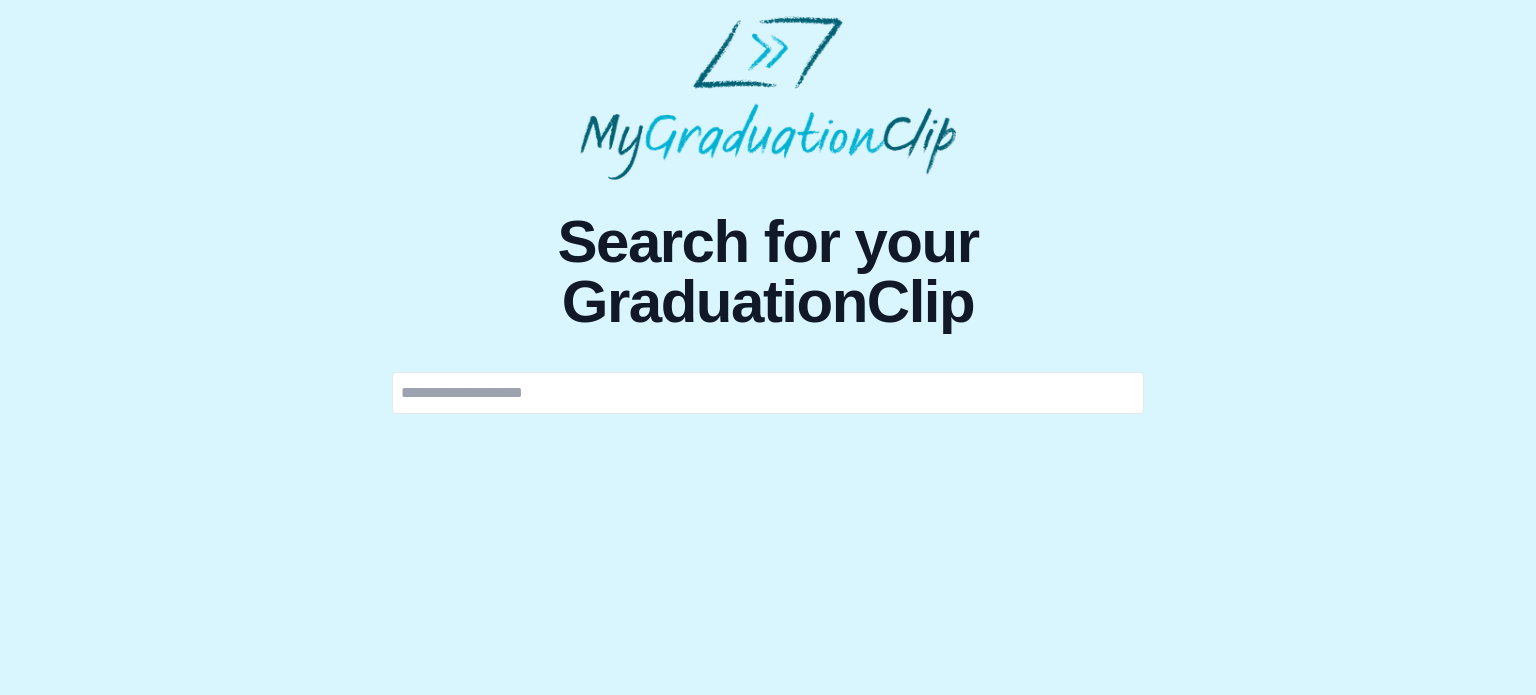 click at bounding box center (768, 393) 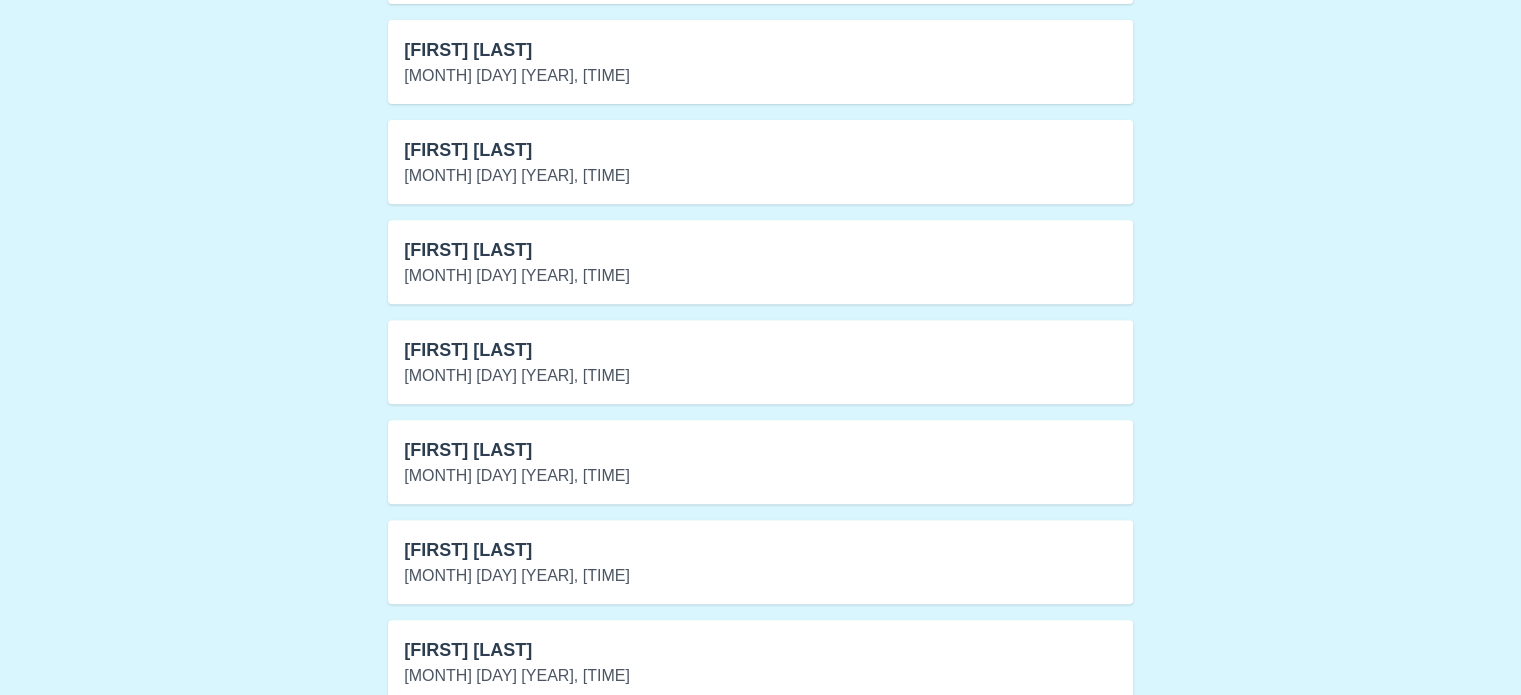 scroll, scrollTop: 780, scrollLeft: 0, axis: vertical 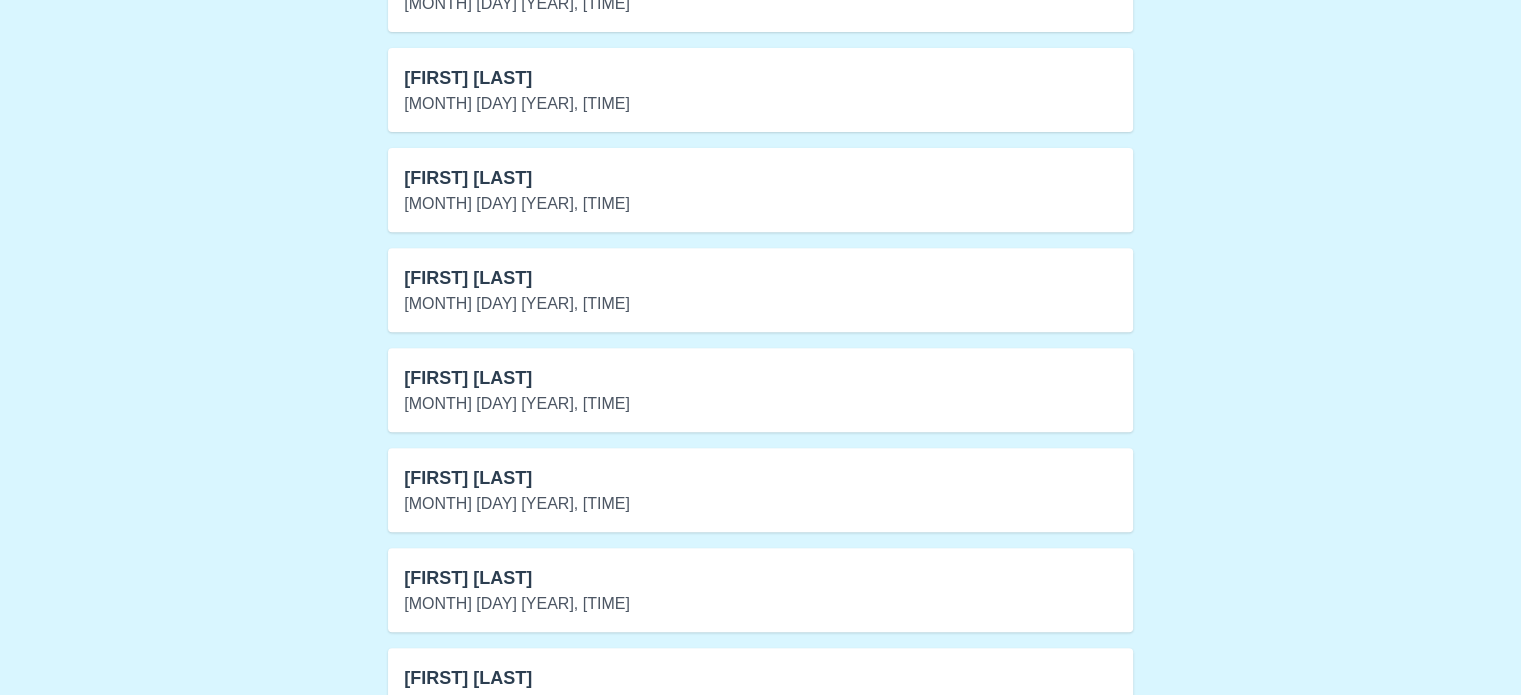 type on "****" 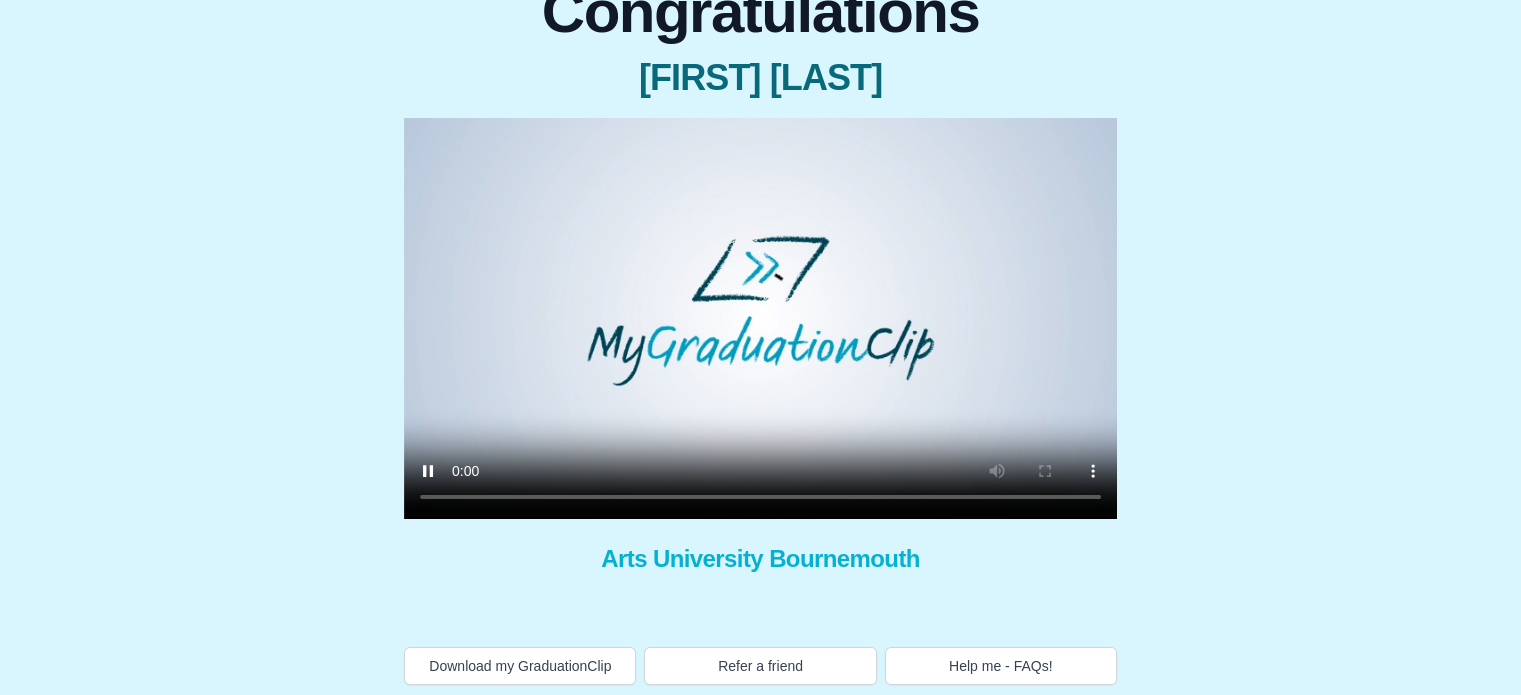 scroll, scrollTop: 212, scrollLeft: 0, axis: vertical 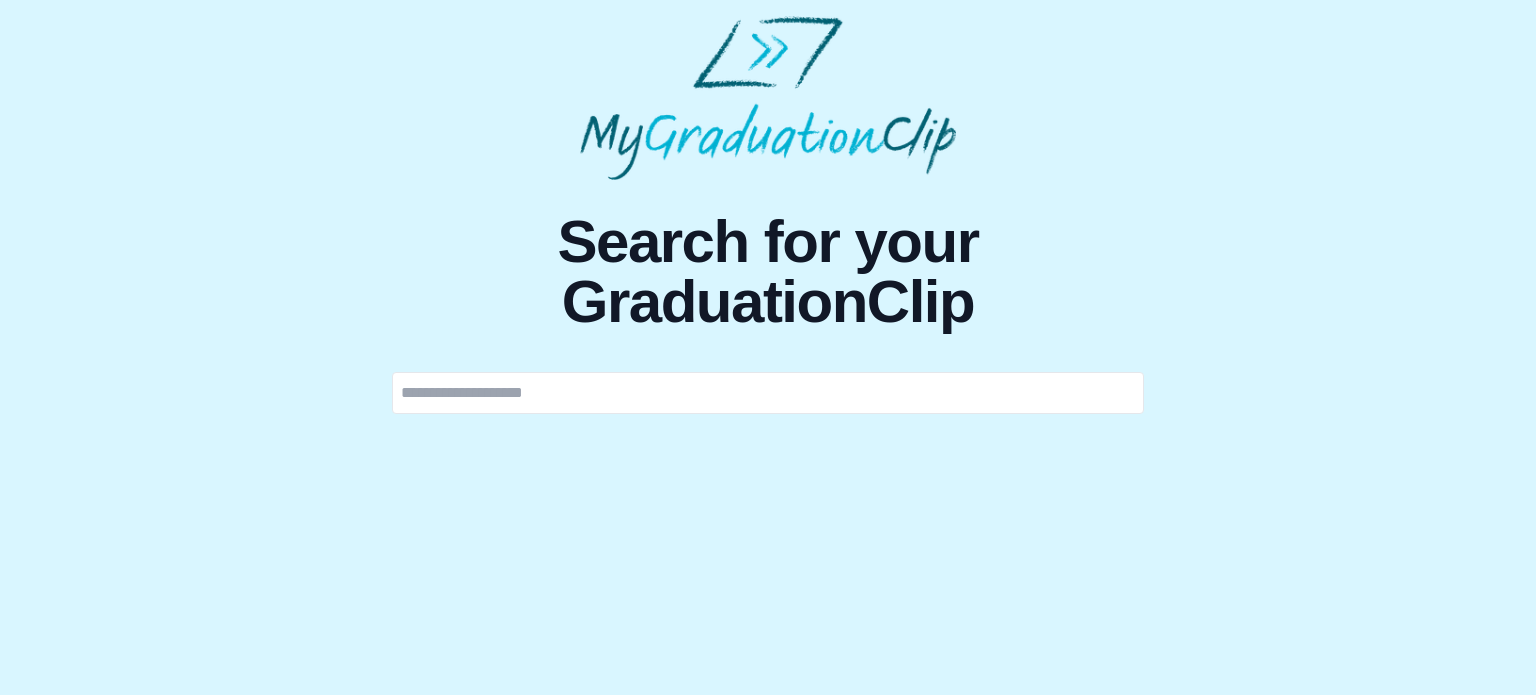 click at bounding box center (768, 393) 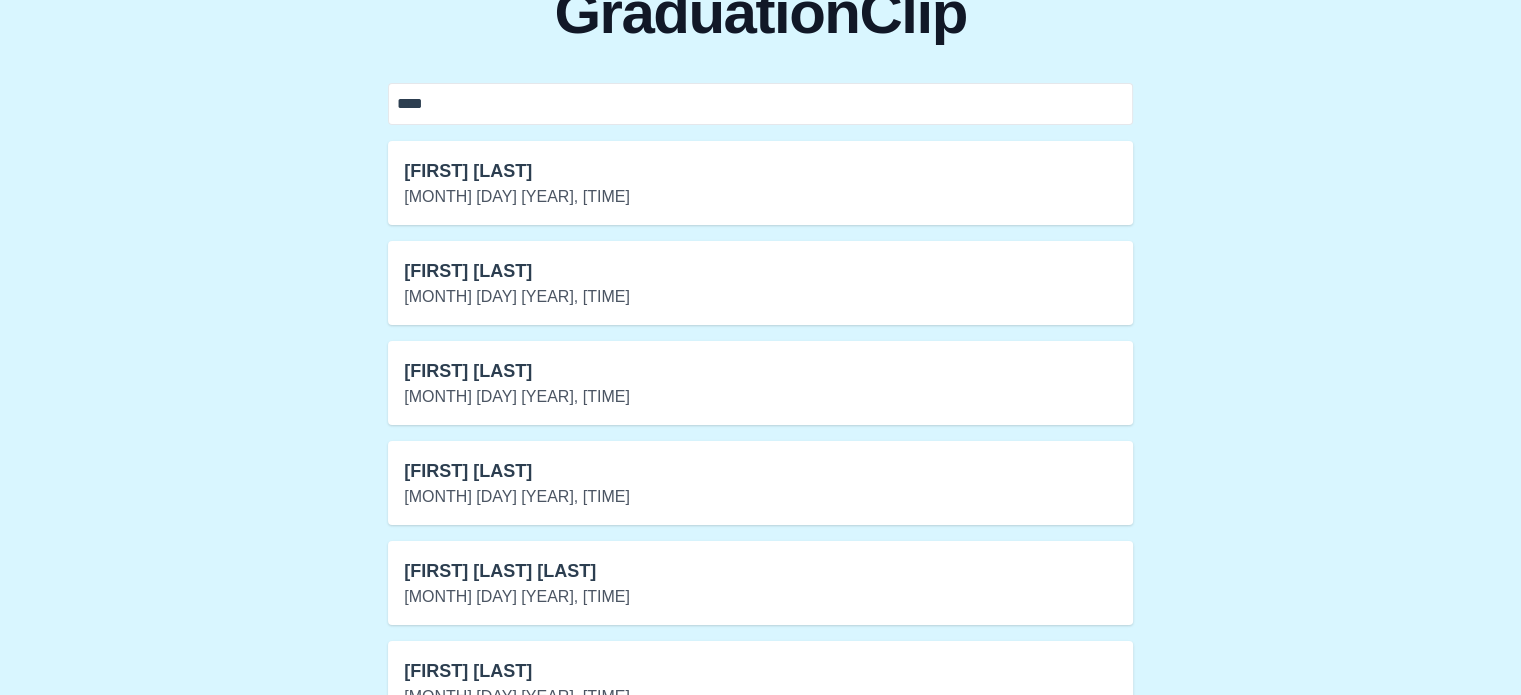 scroll, scrollTop: 288, scrollLeft: 0, axis: vertical 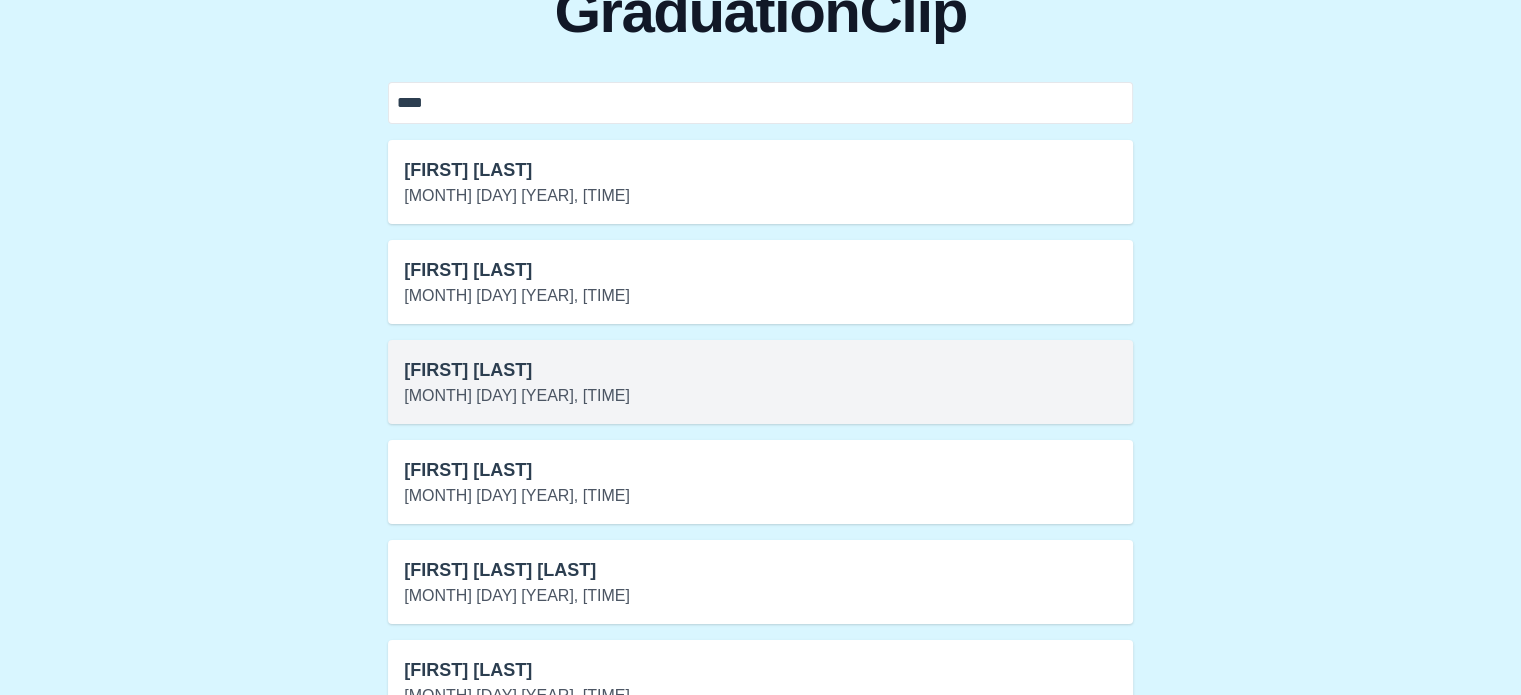 type on "****" 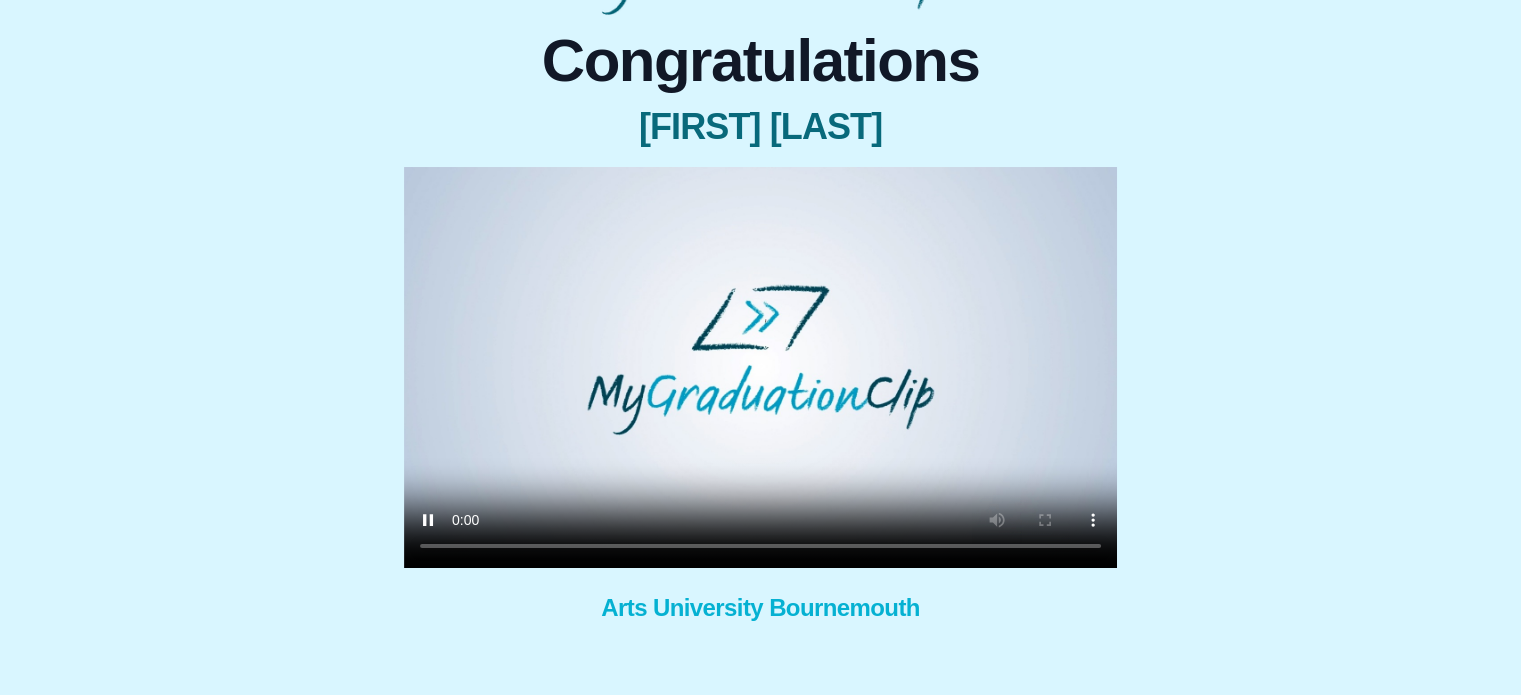 scroll, scrollTop: 164, scrollLeft: 0, axis: vertical 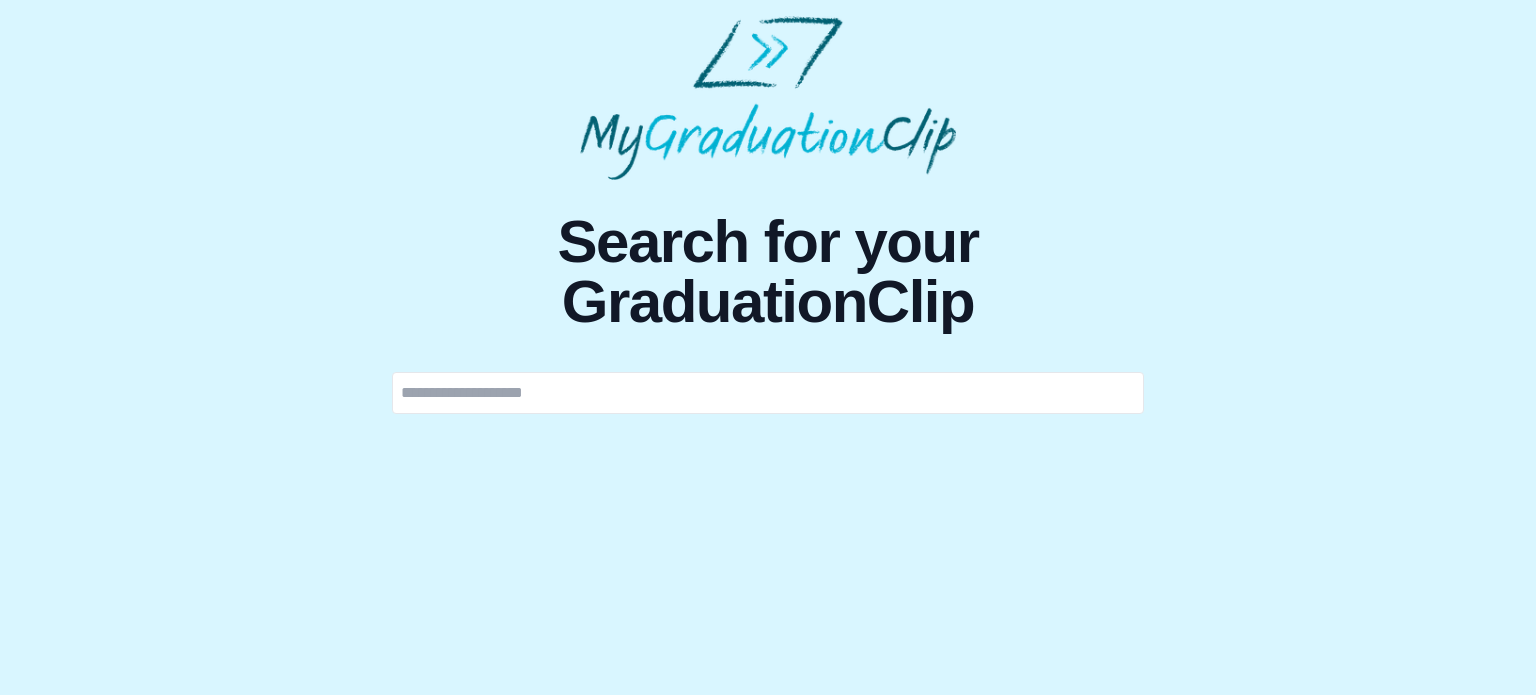 click at bounding box center (768, 393) 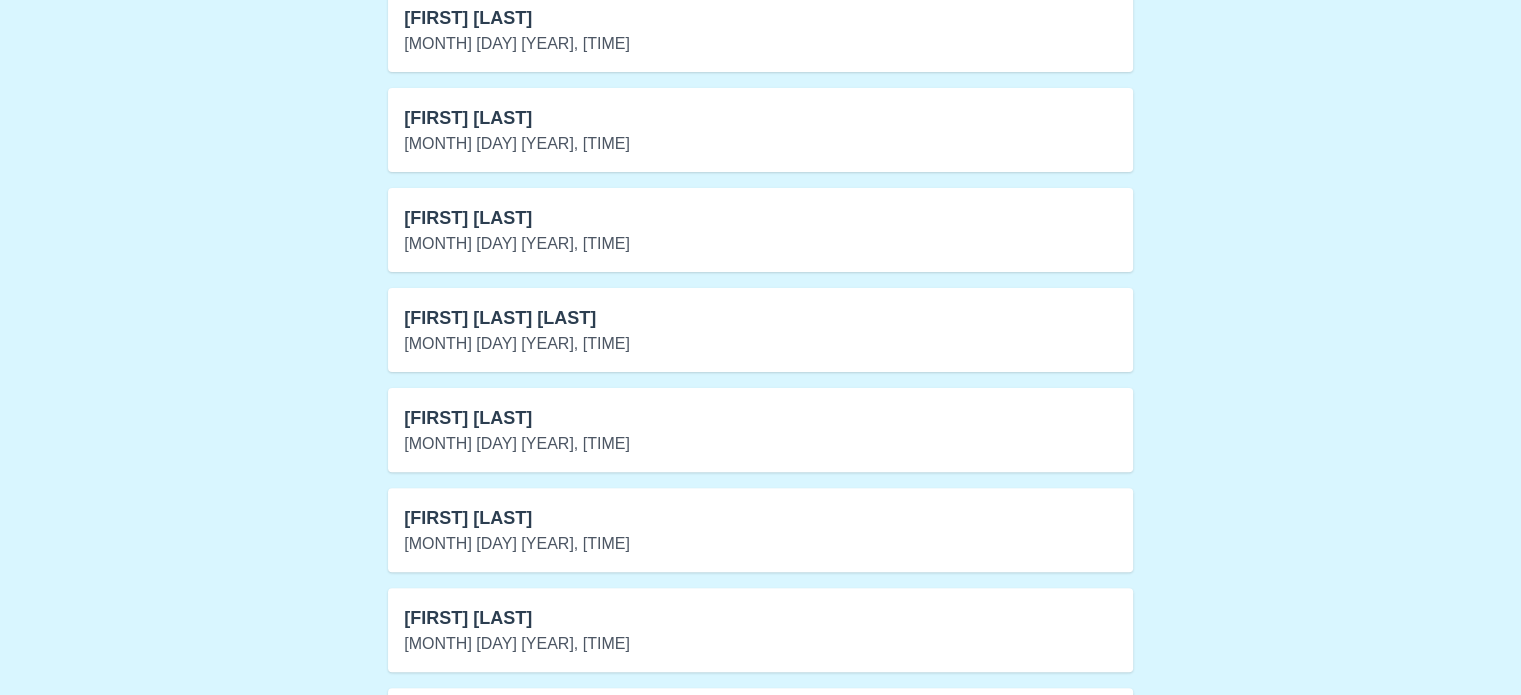 scroll, scrollTop: 542, scrollLeft: 0, axis: vertical 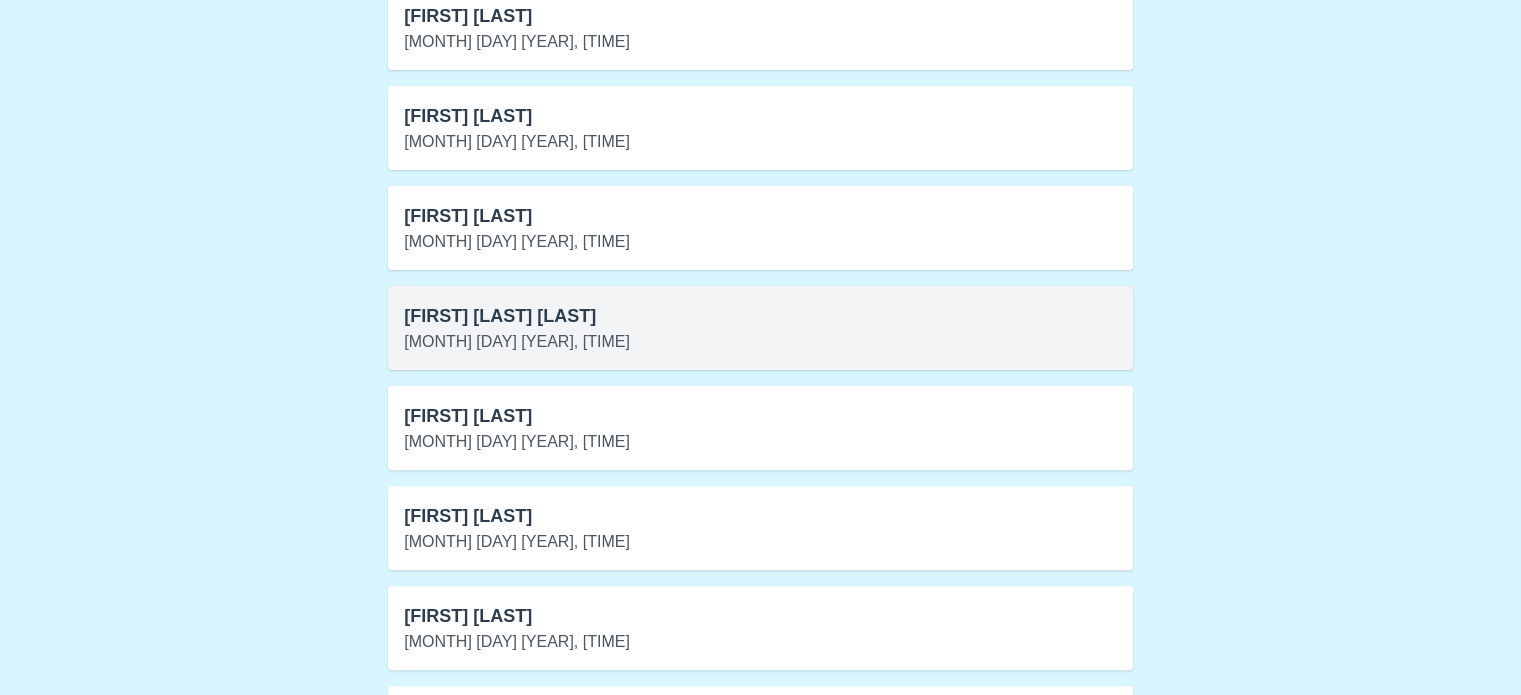 type on "****" 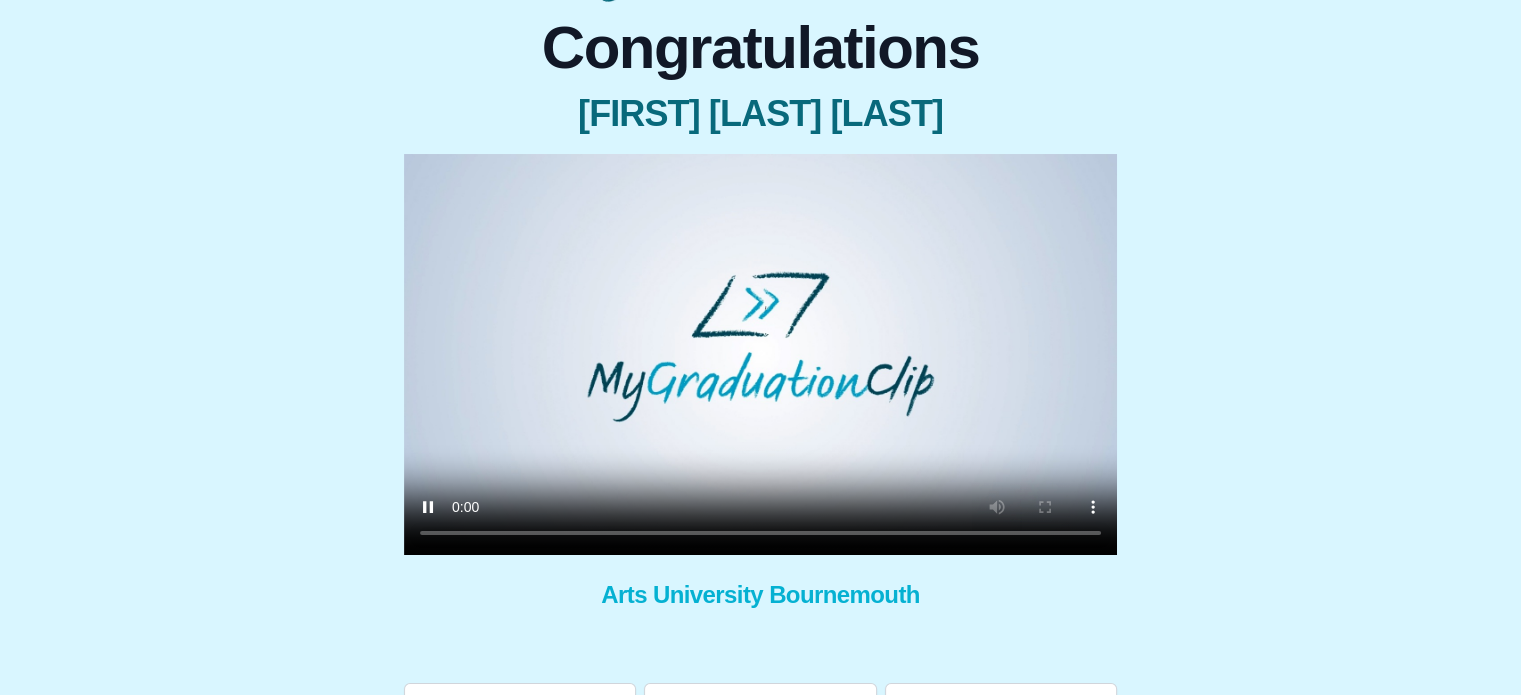 scroll, scrollTop: 176, scrollLeft: 0, axis: vertical 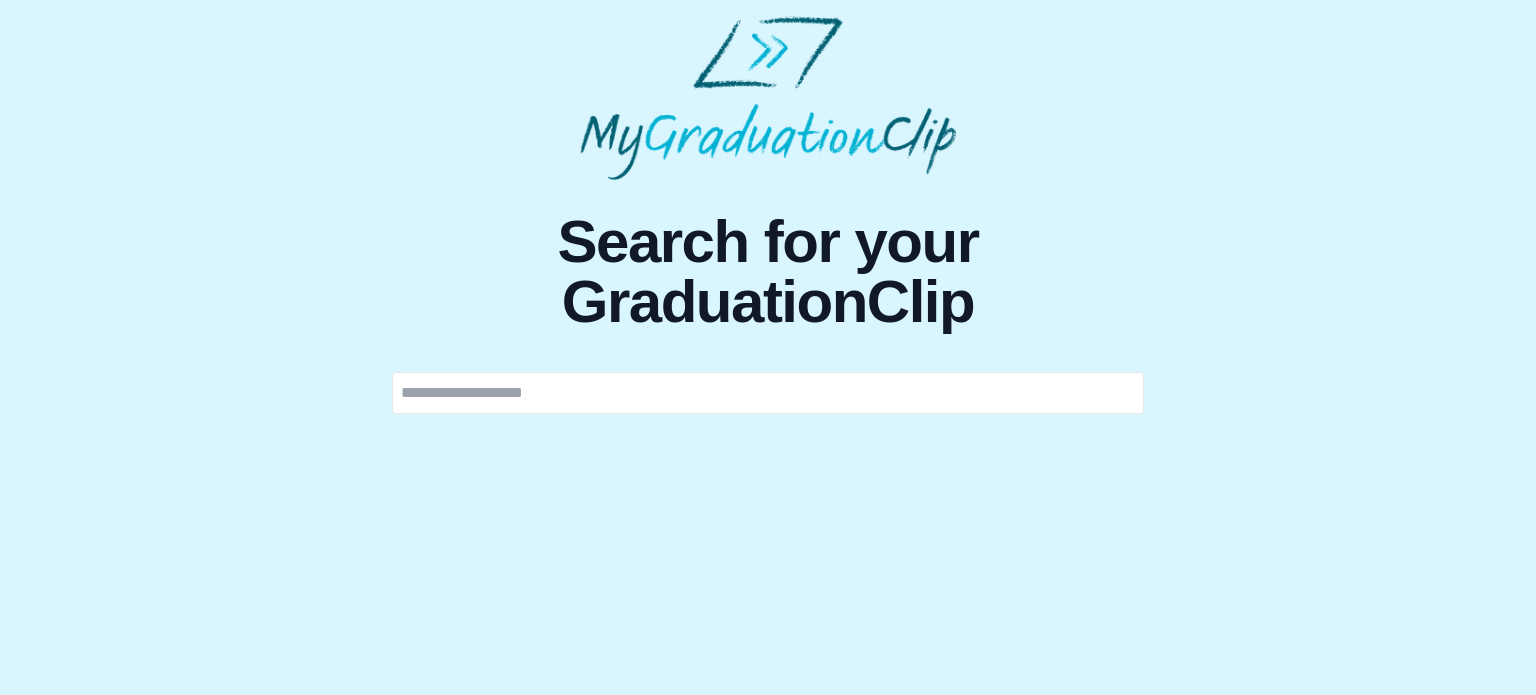 click at bounding box center [768, 393] 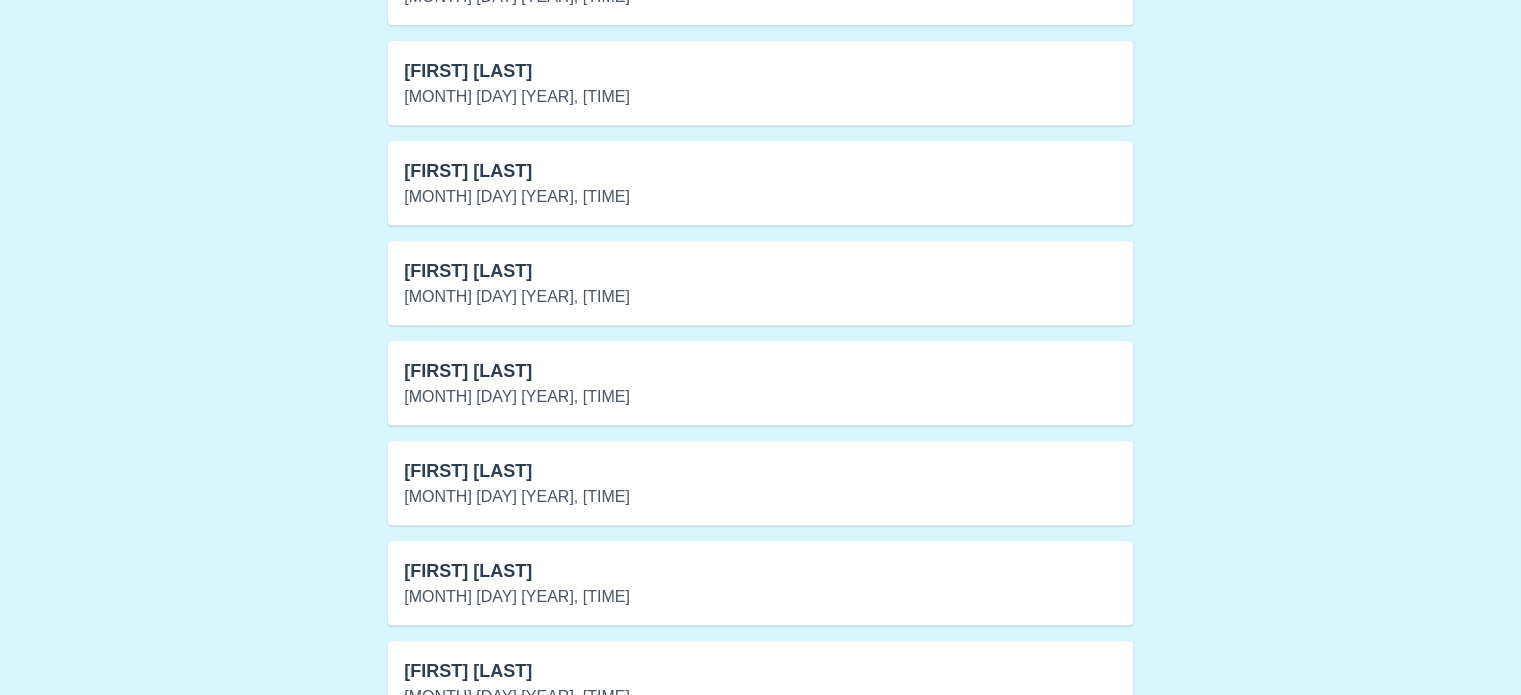 scroll, scrollTop: 903, scrollLeft: 0, axis: vertical 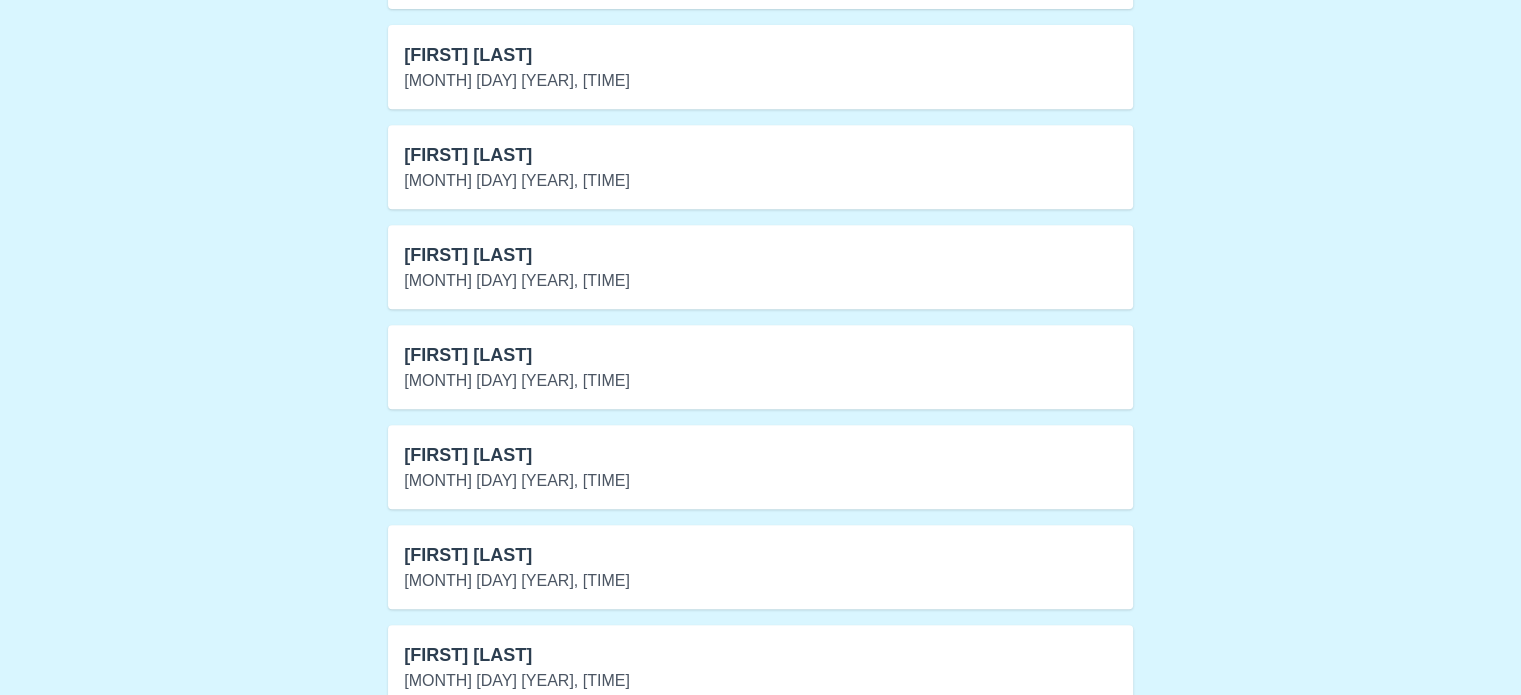 type on "****" 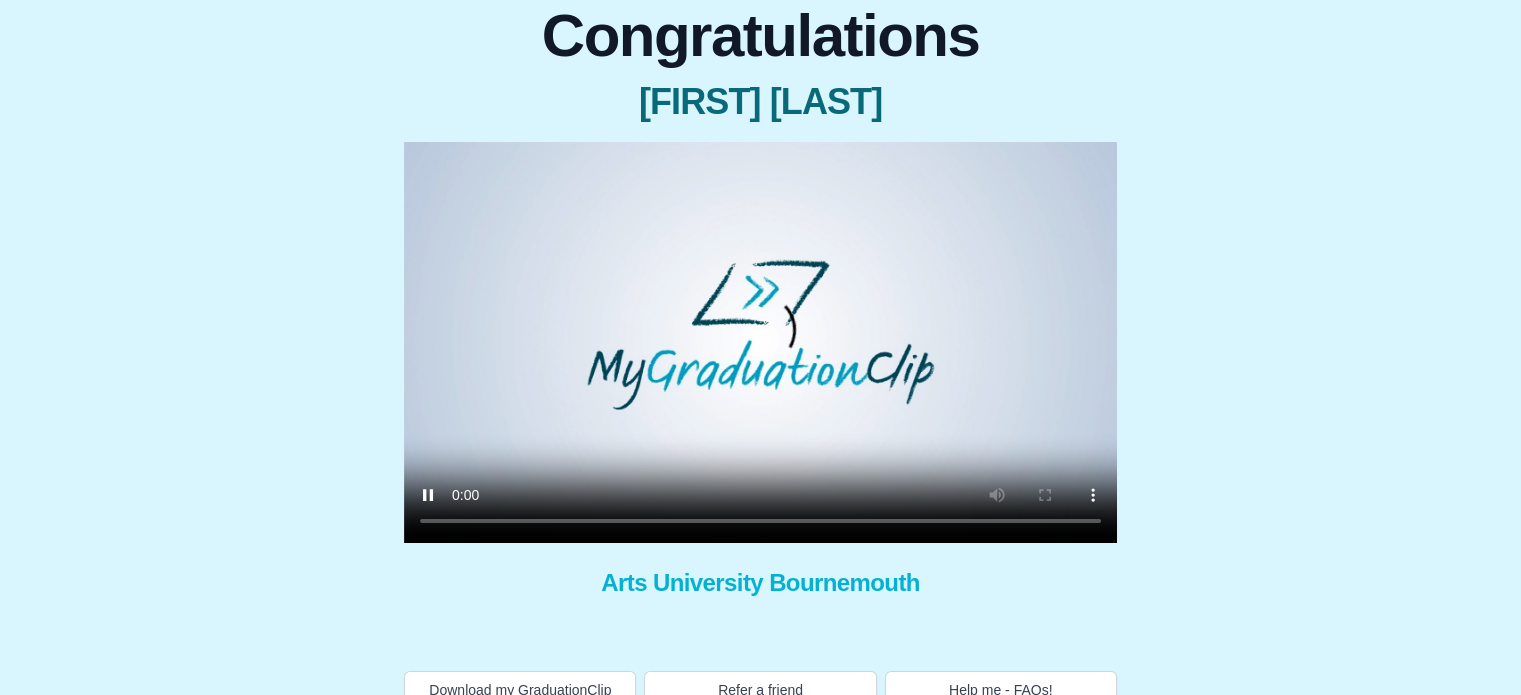 scroll, scrollTop: 216, scrollLeft: 0, axis: vertical 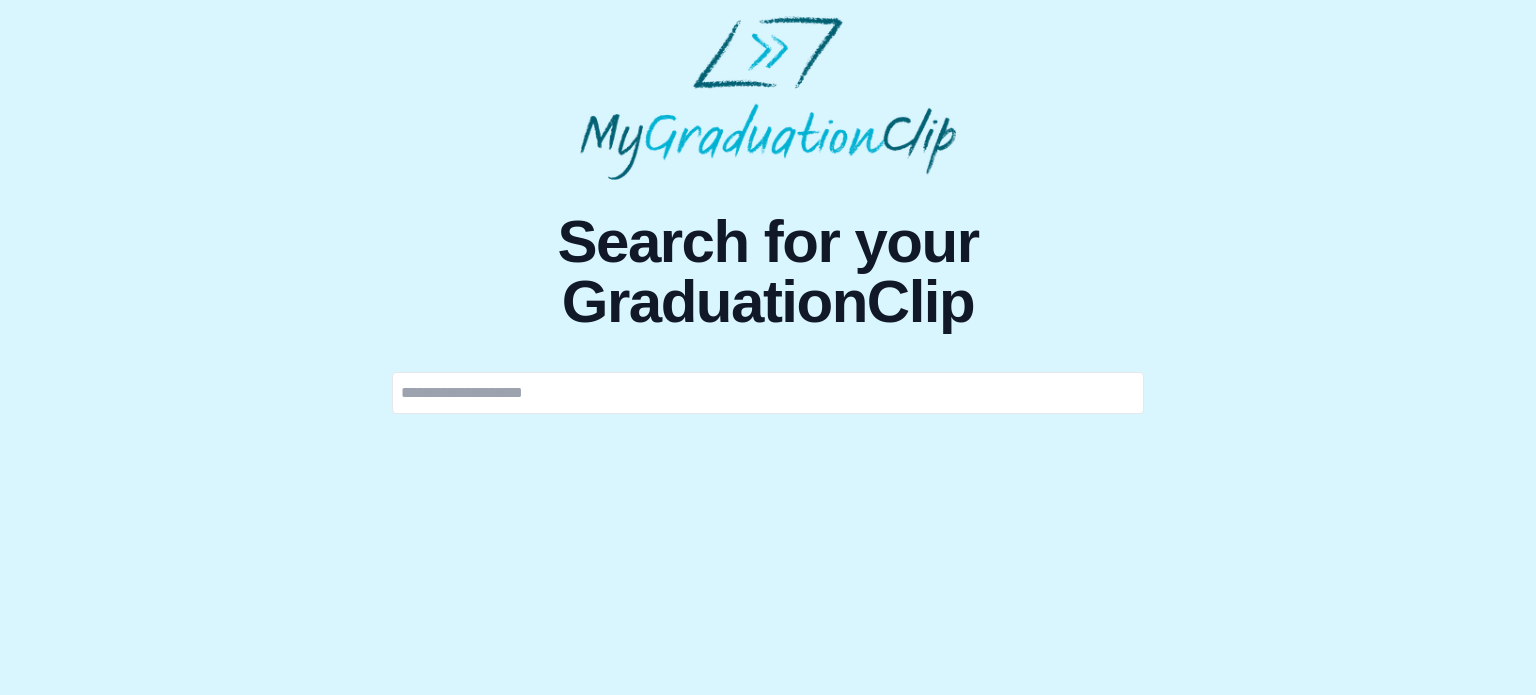 click at bounding box center [768, 393] 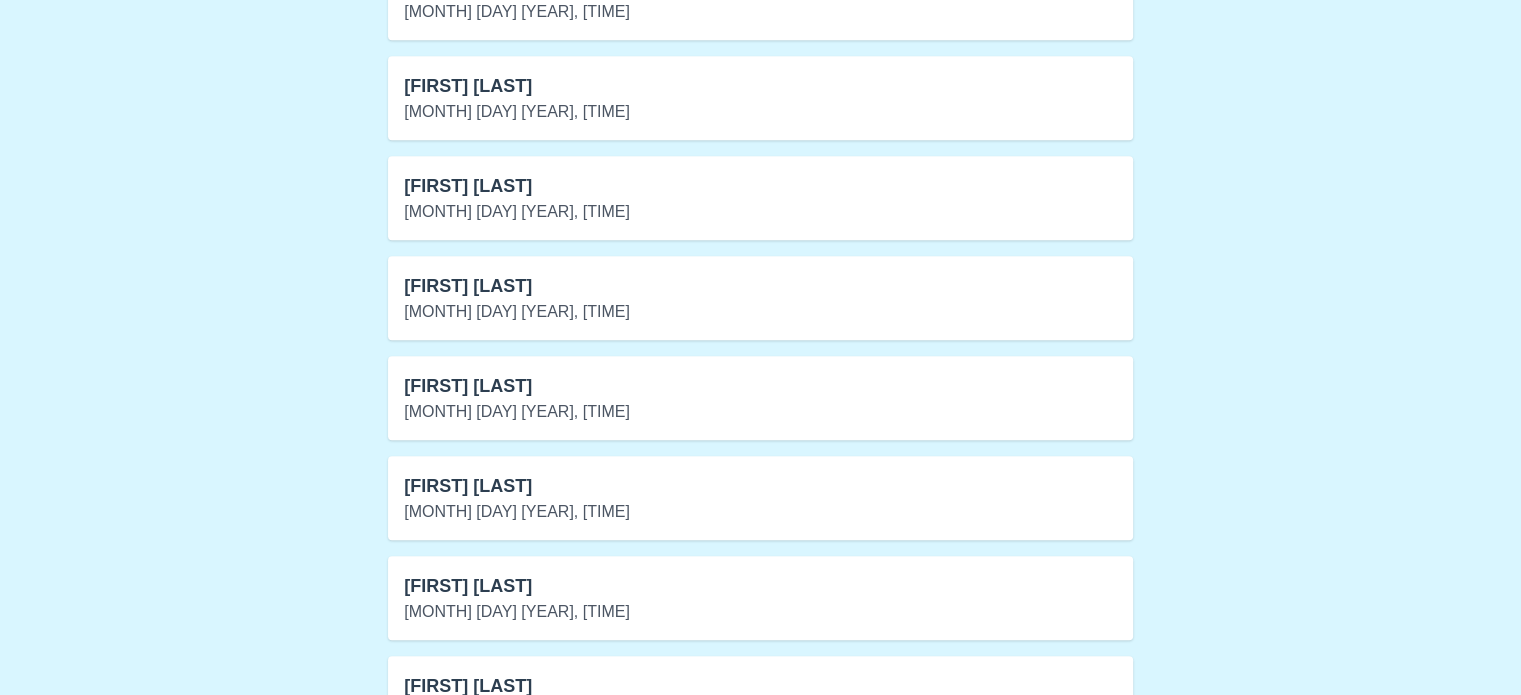 scroll, scrollTop: 1032, scrollLeft: 0, axis: vertical 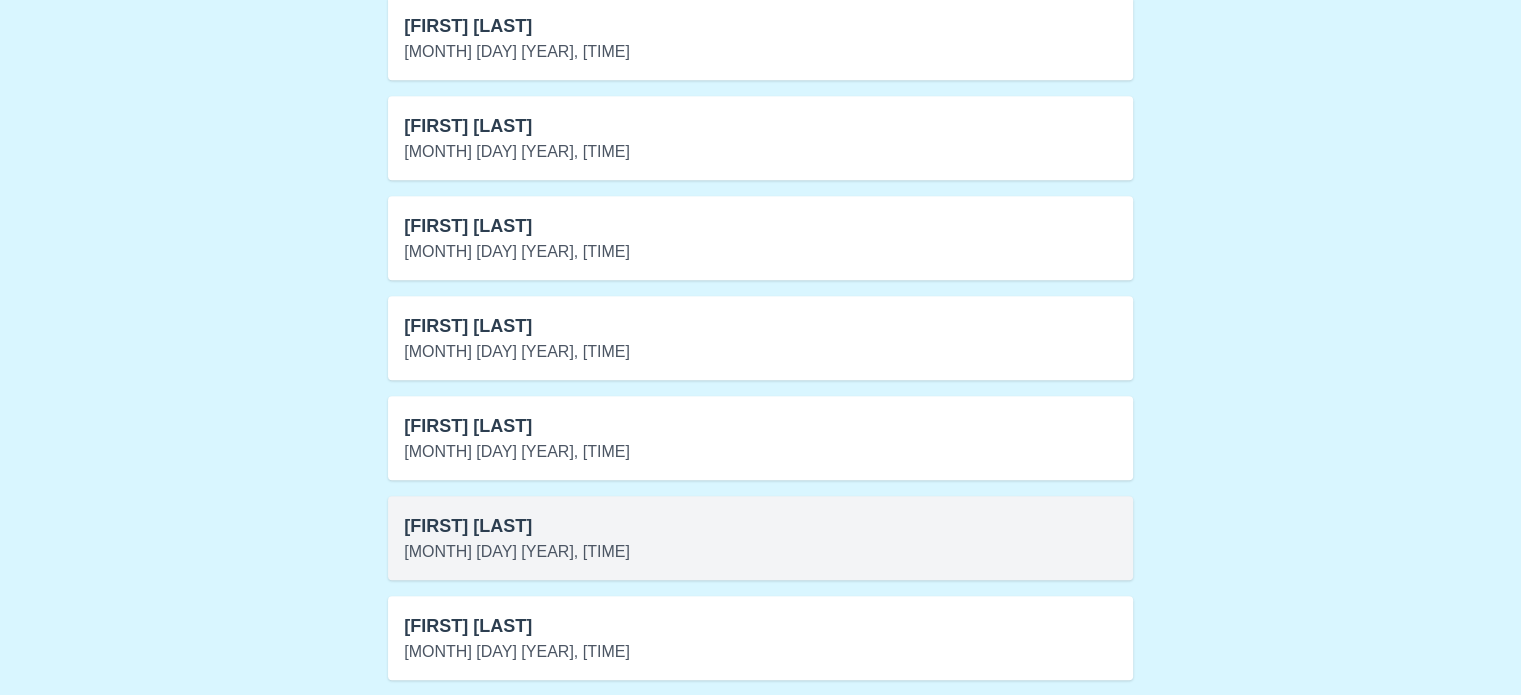 type on "****" 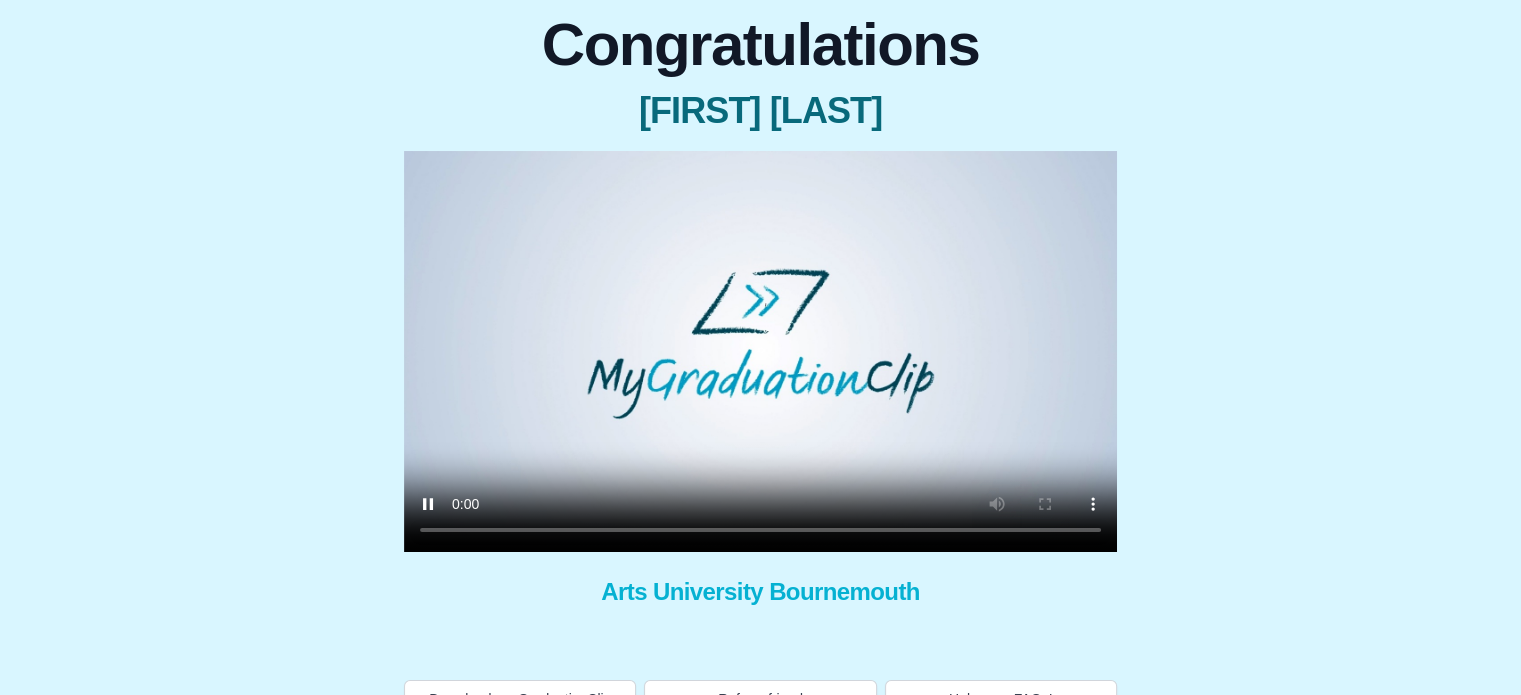 scroll, scrollTop: 216, scrollLeft: 0, axis: vertical 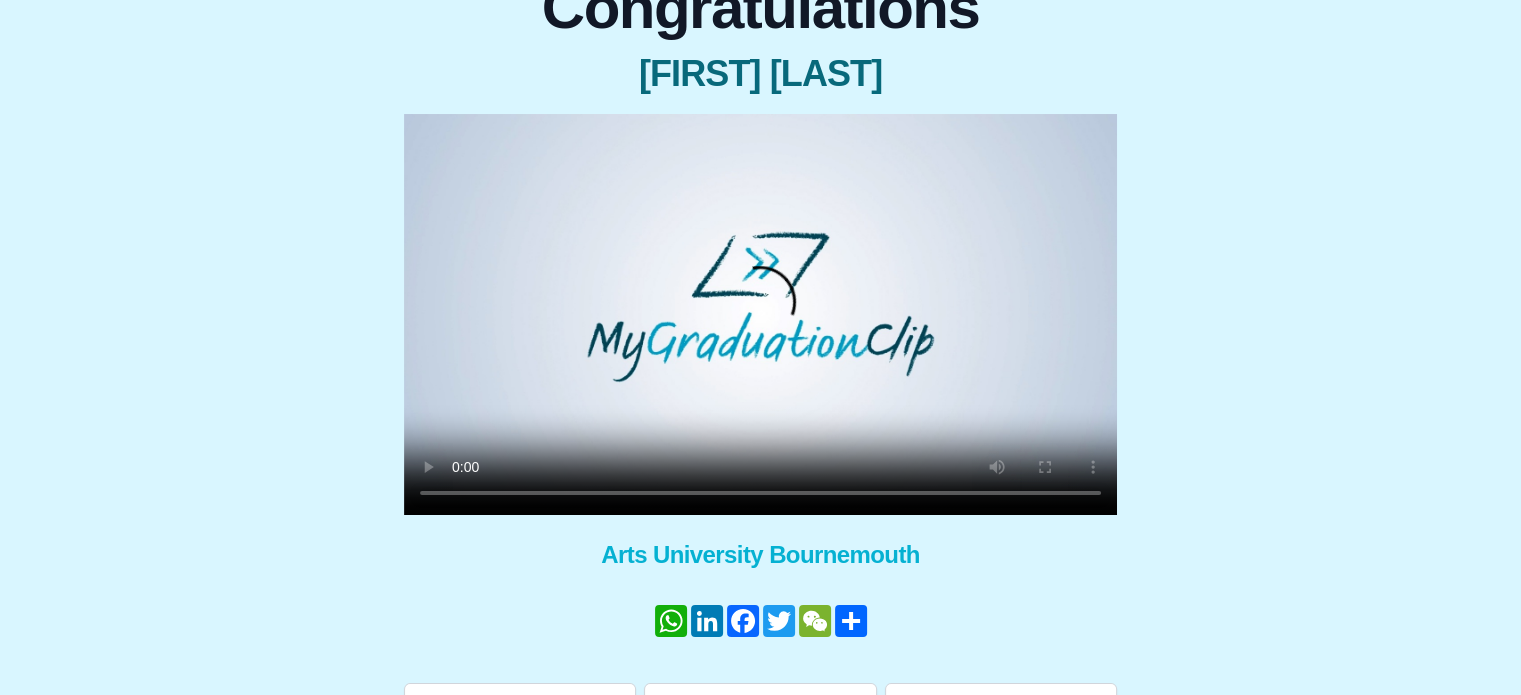 type 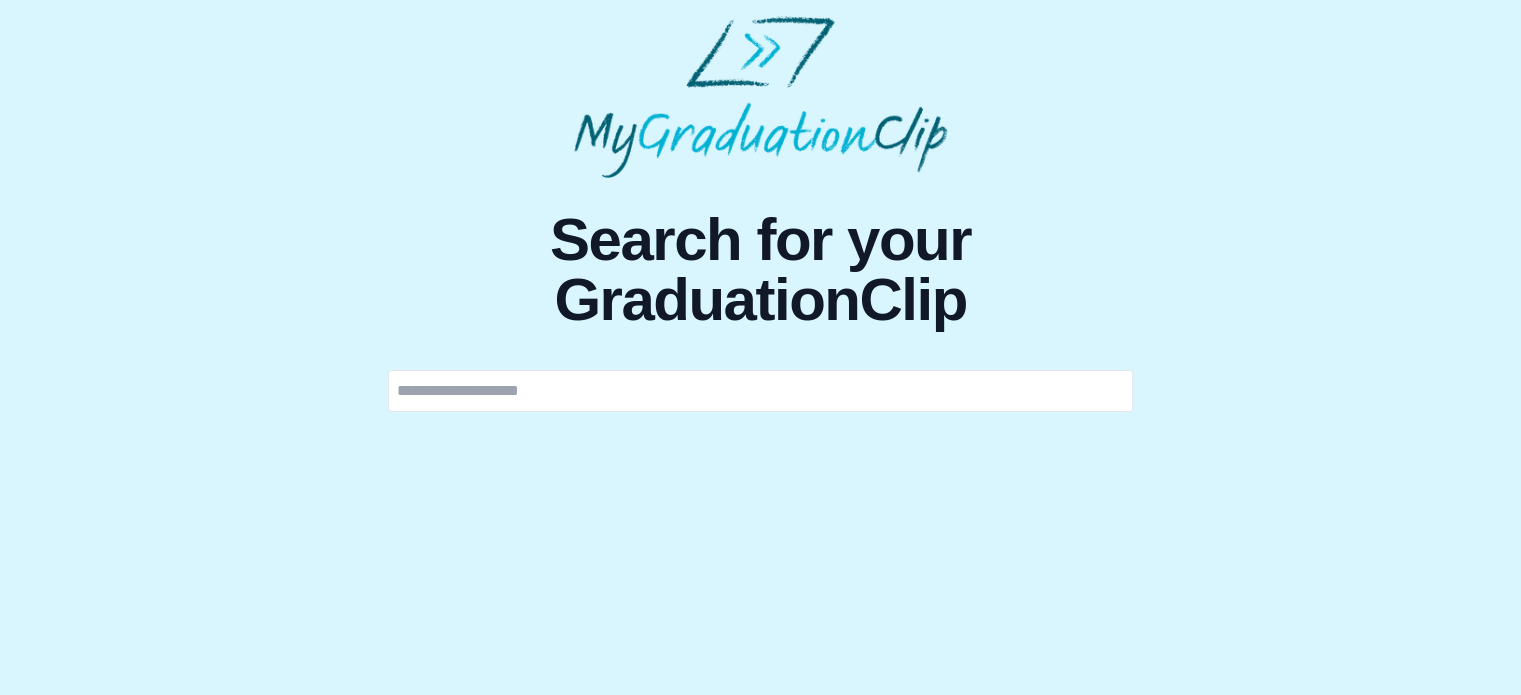 scroll, scrollTop: 0, scrollLeft: 0, axis: both 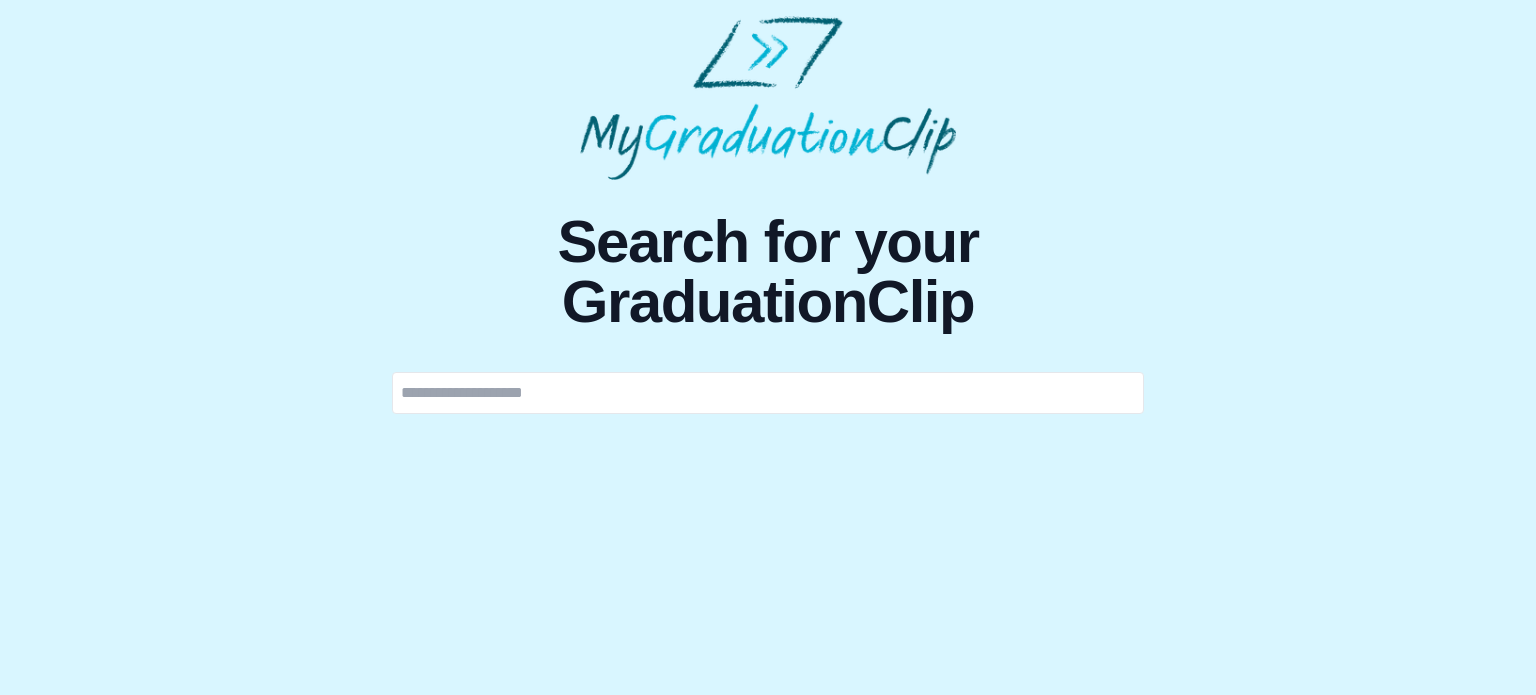 click at bounding box center (768, 393) 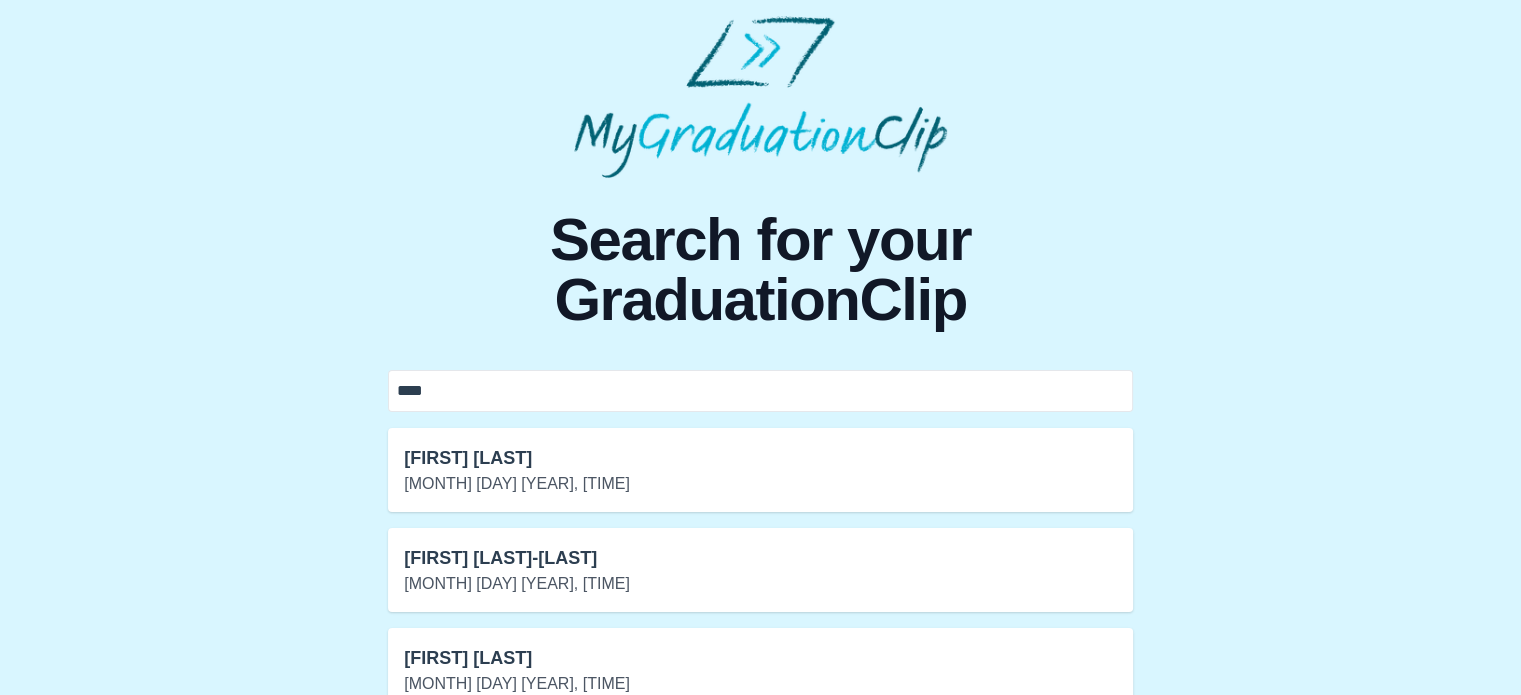 scroll, scrollTop: 132, scrollLeft: 0, axis: vertical 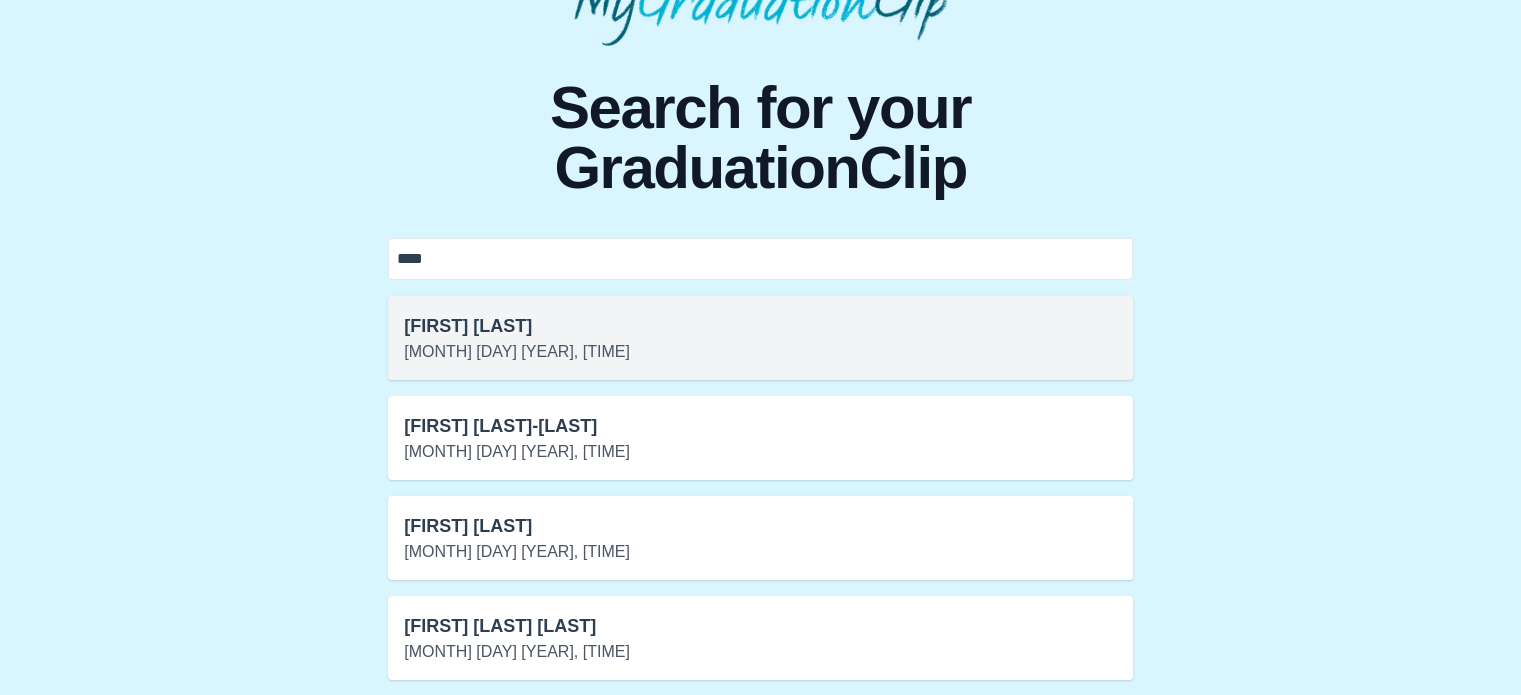 type on "****" 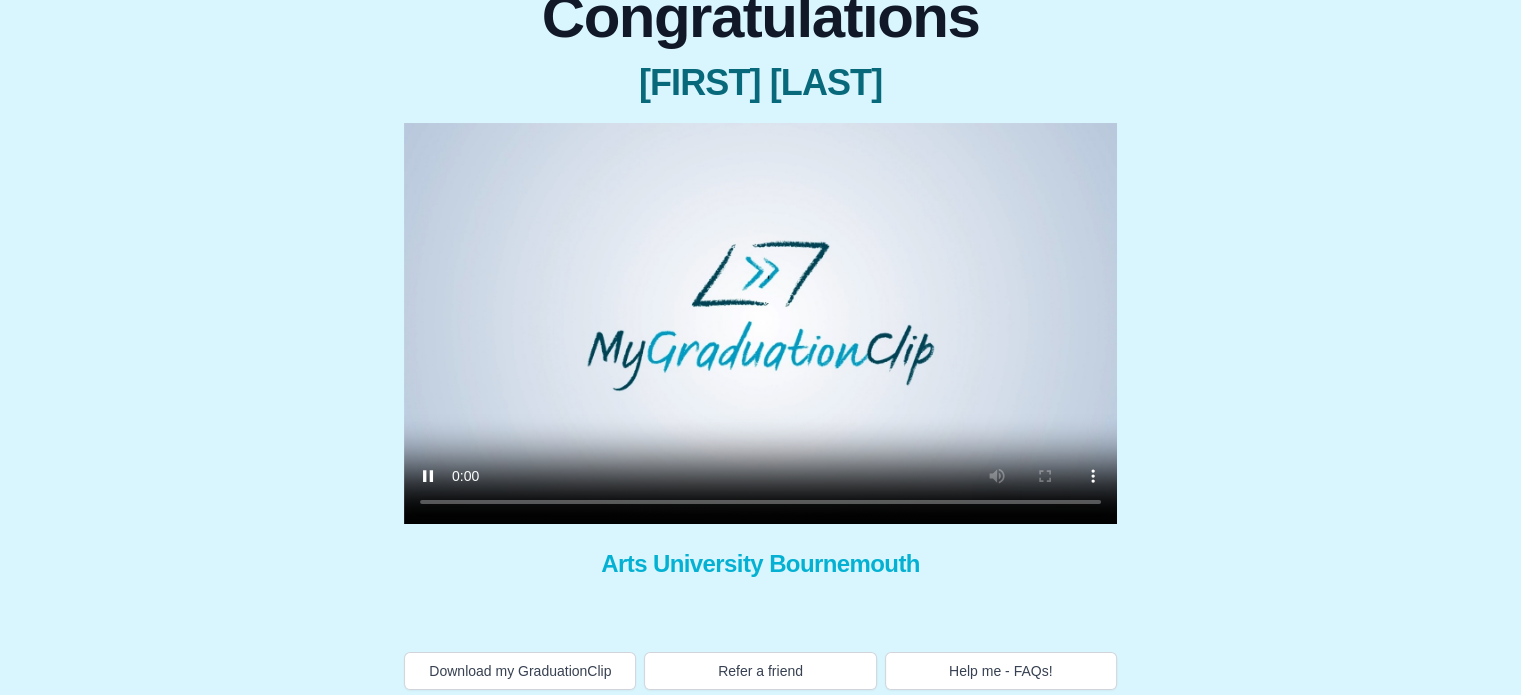 scroll, scrollTop: 216, scrollLeft: 0, axis: vertical 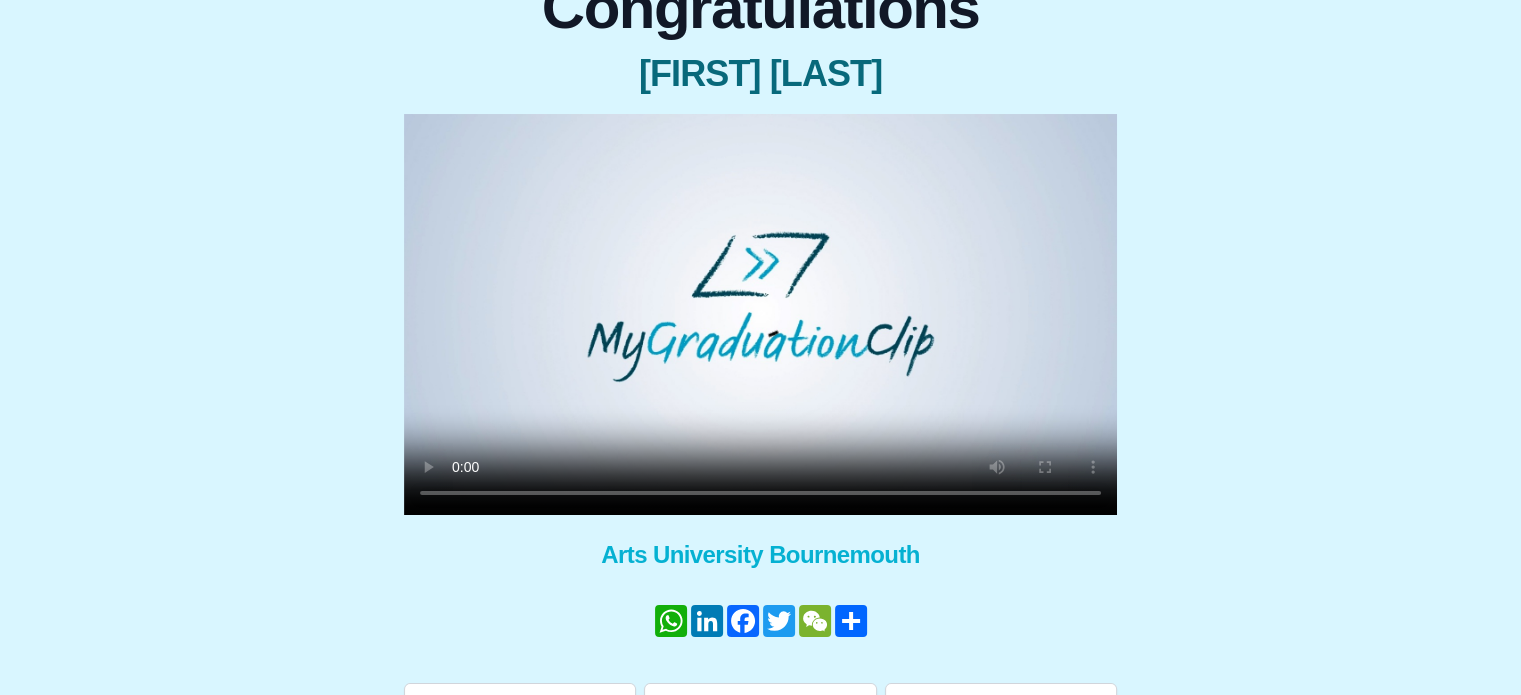 type 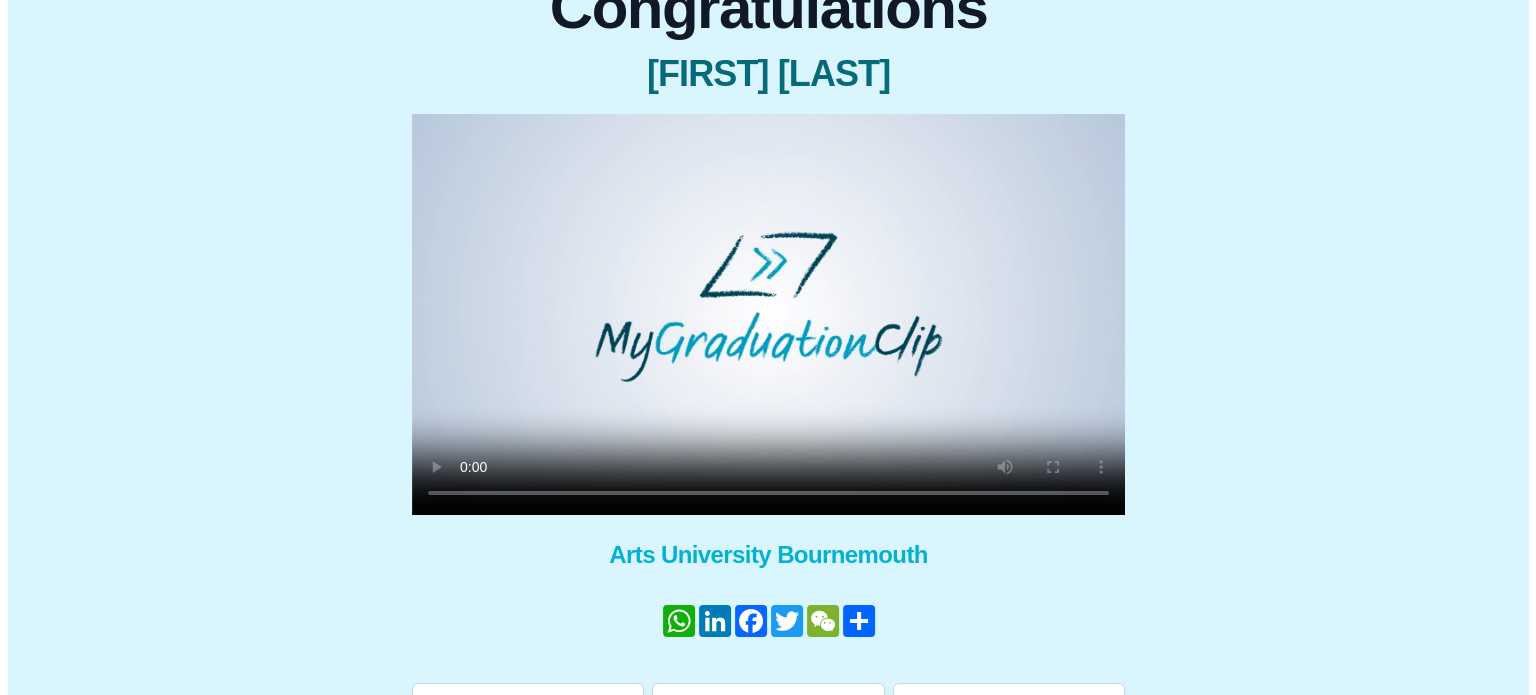scroll, scrollTop: 0, scrollLeft: 0, axis: both 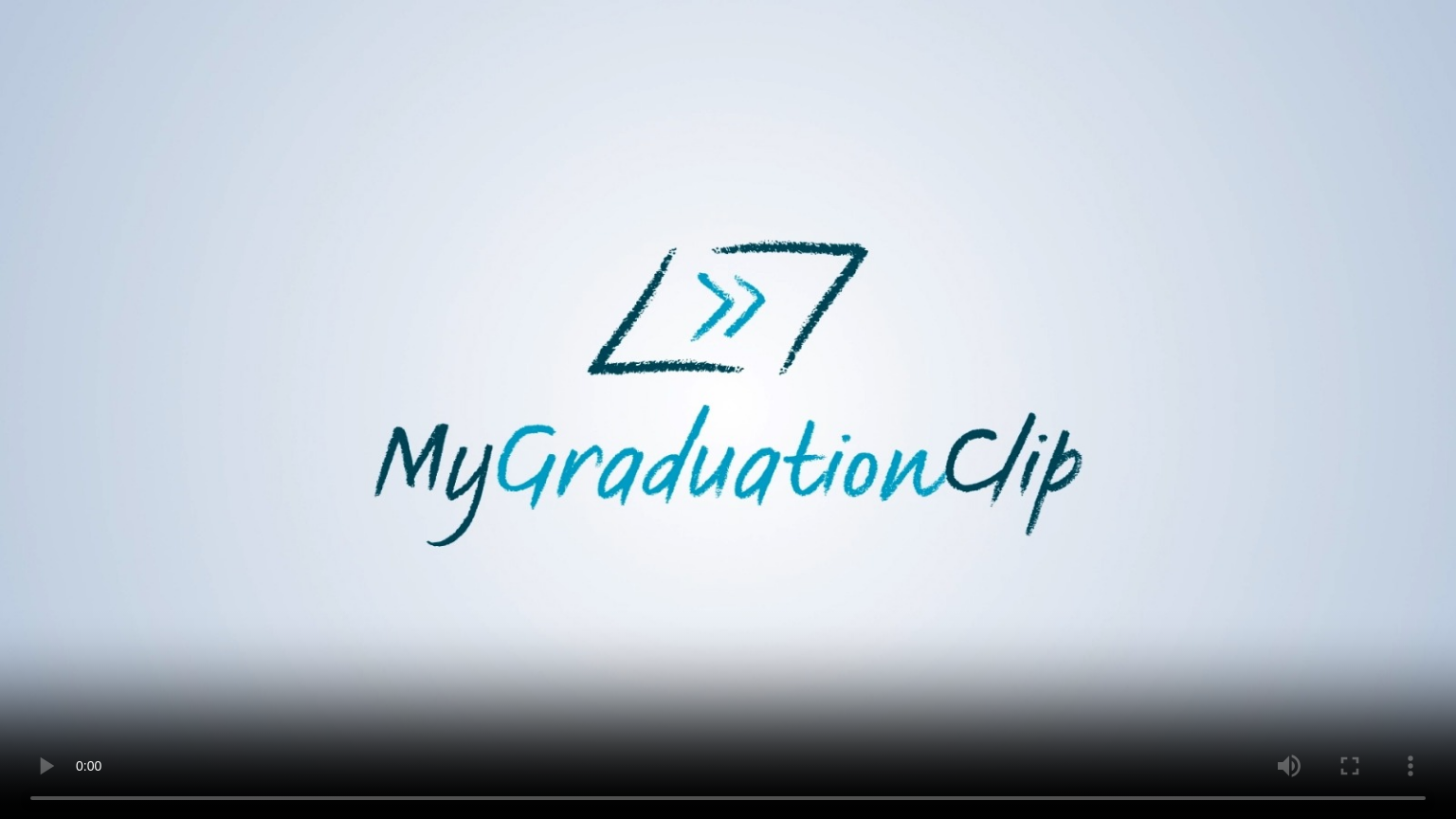 click at bounding box center (728, 410) 